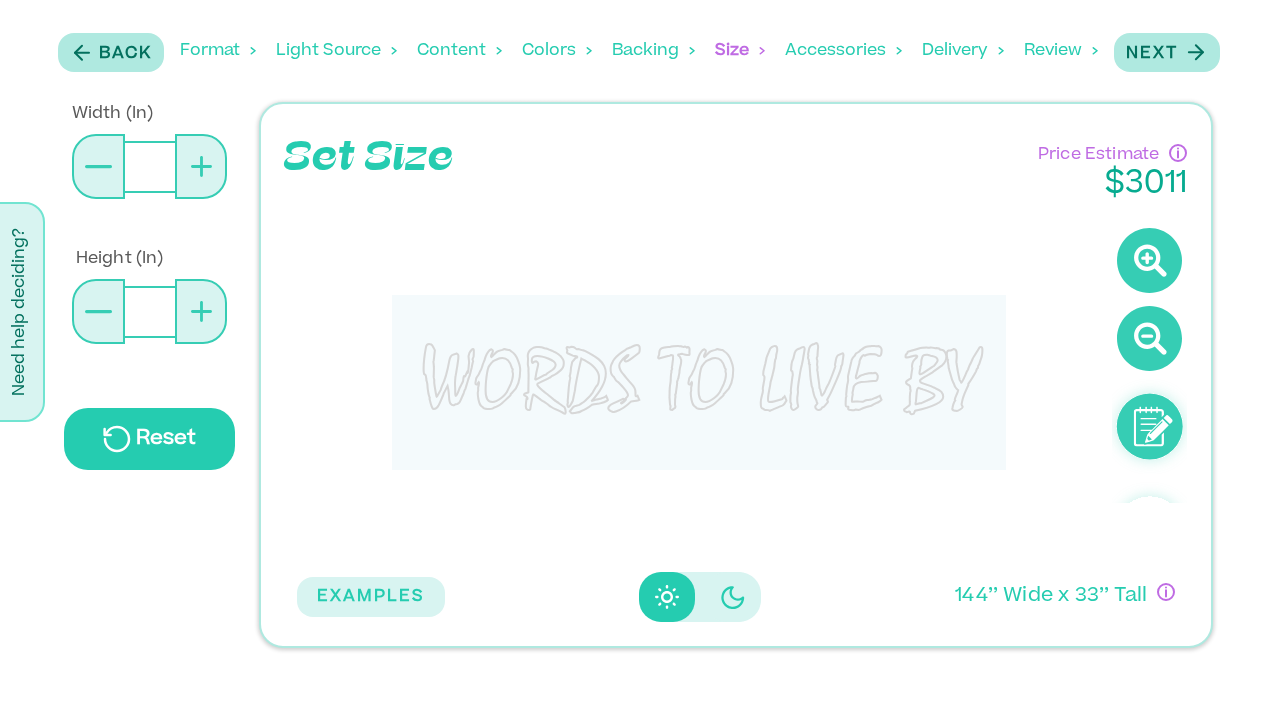 scroll, scrollTop: 0, scrollLeft: 0, axis: both 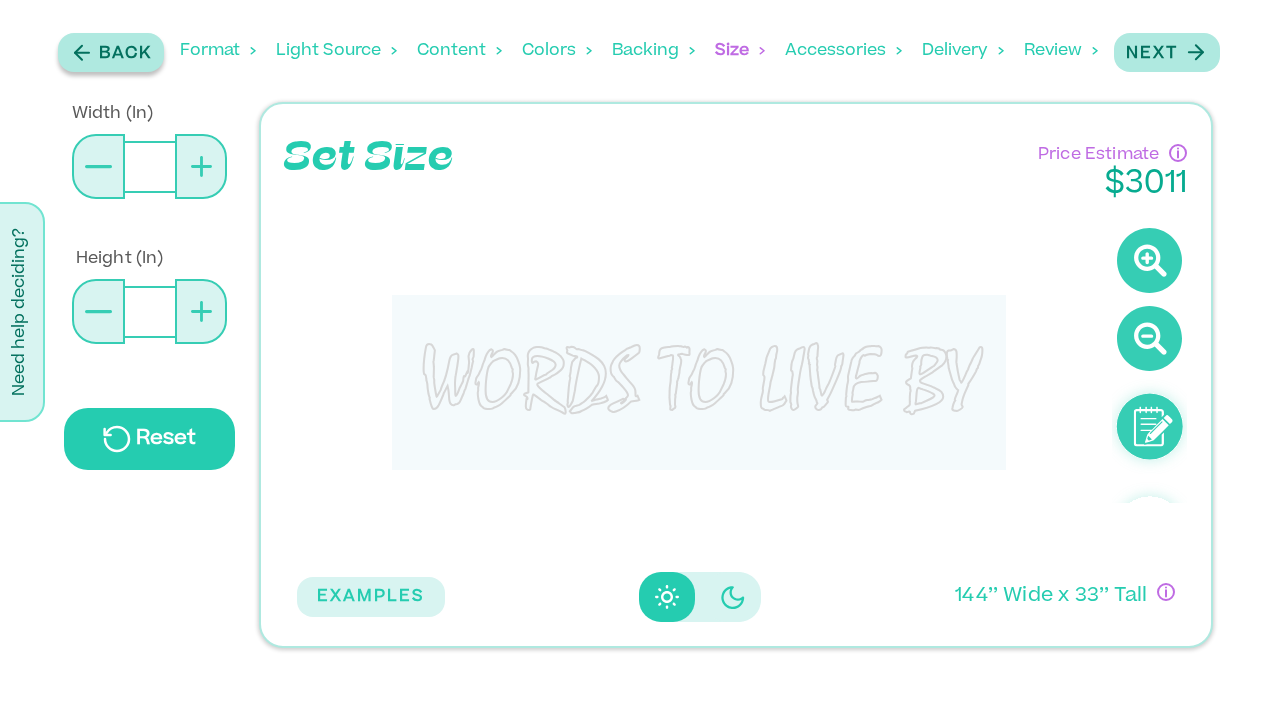 click on "Back" at bounding box center [125, 54] 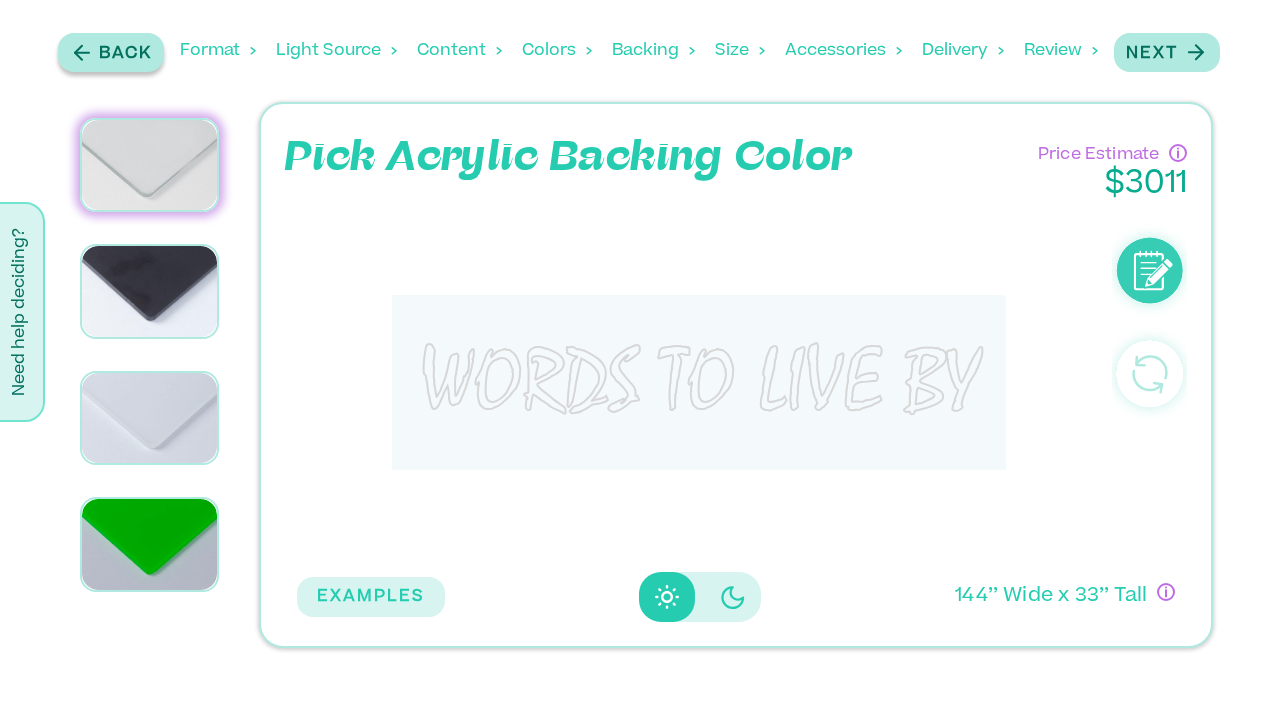 click on "Back" at bounding box center (125, 54) 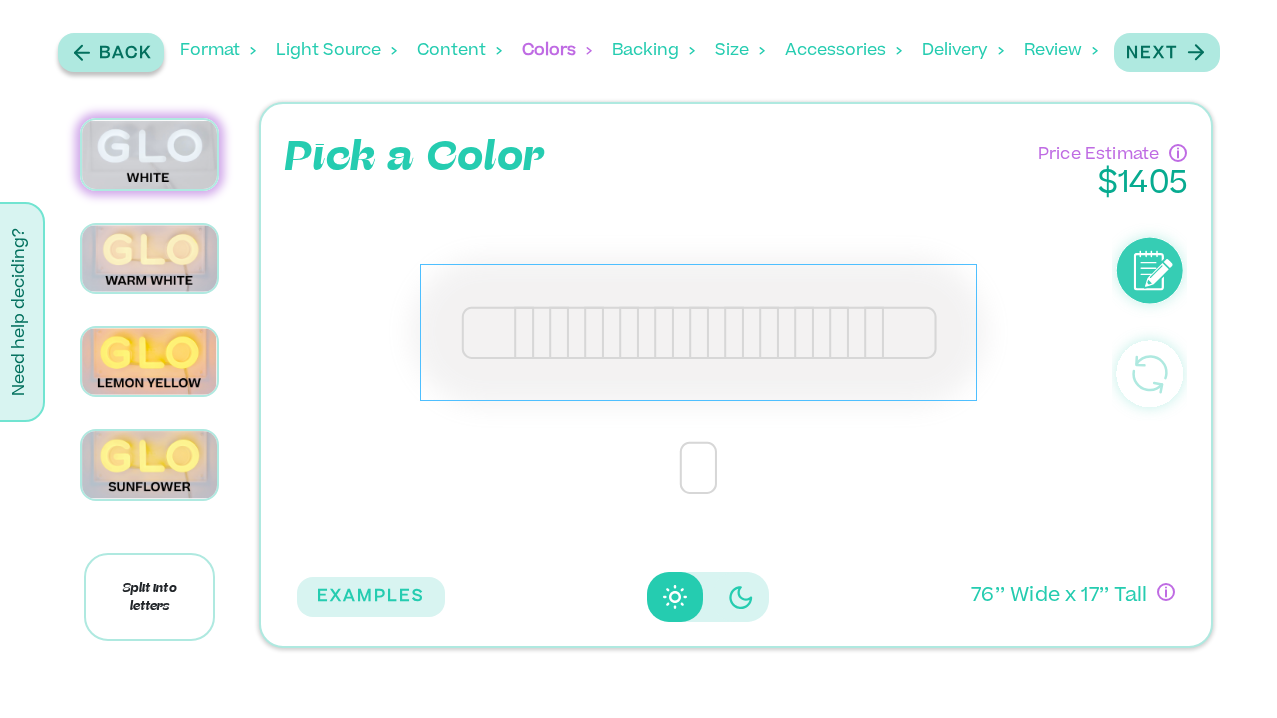 click on "Back" at bounding box center (125, 54) 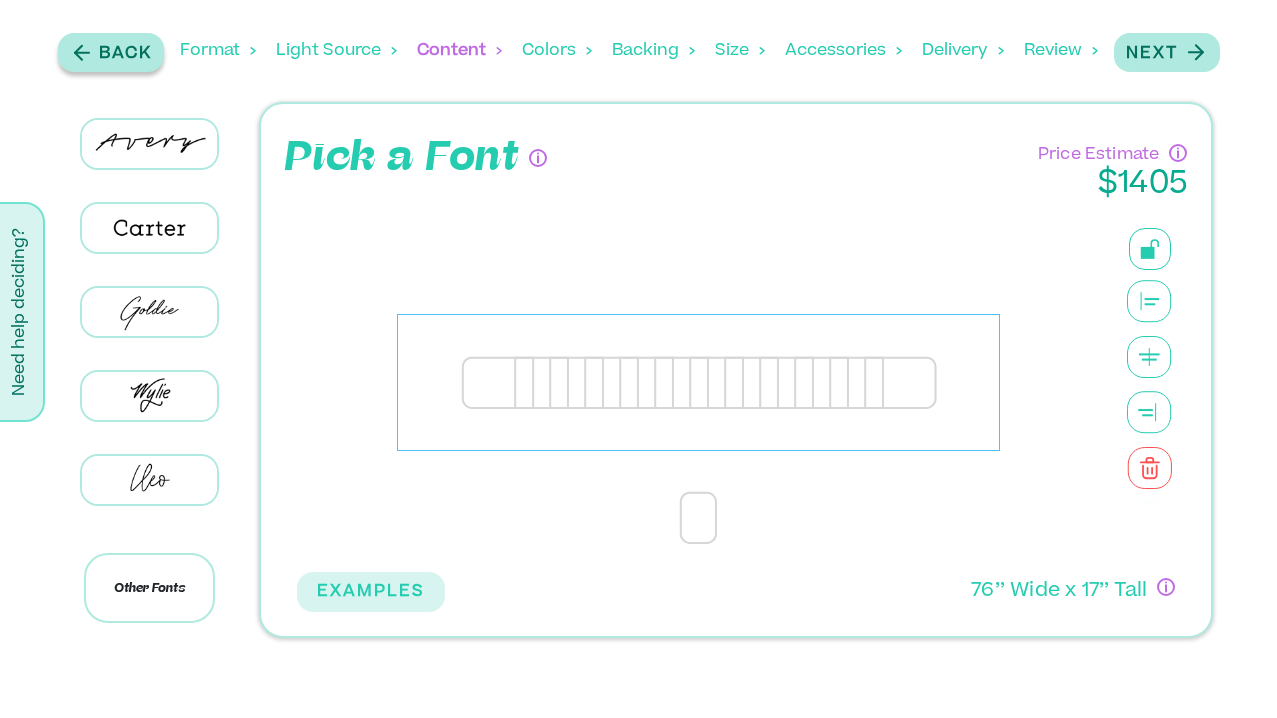 click on "Back" at bounding box center (125, 54) 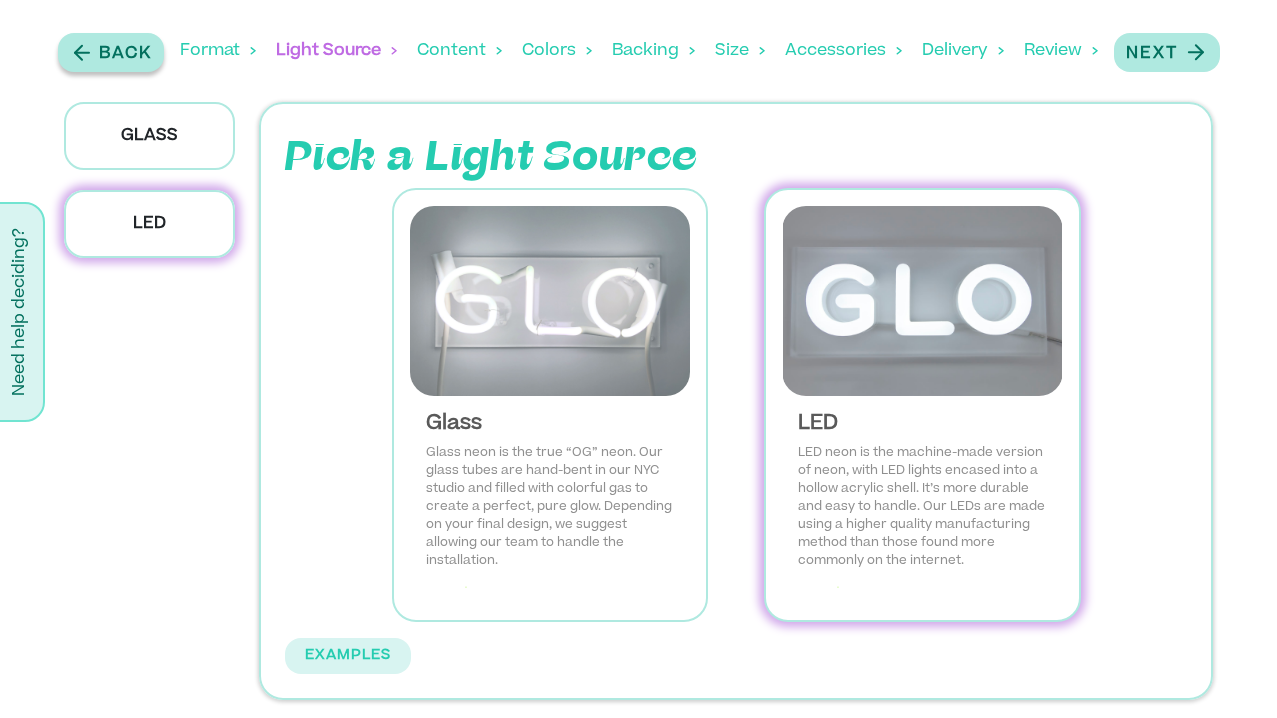 click on "Back" at bounding box center [125, 54] 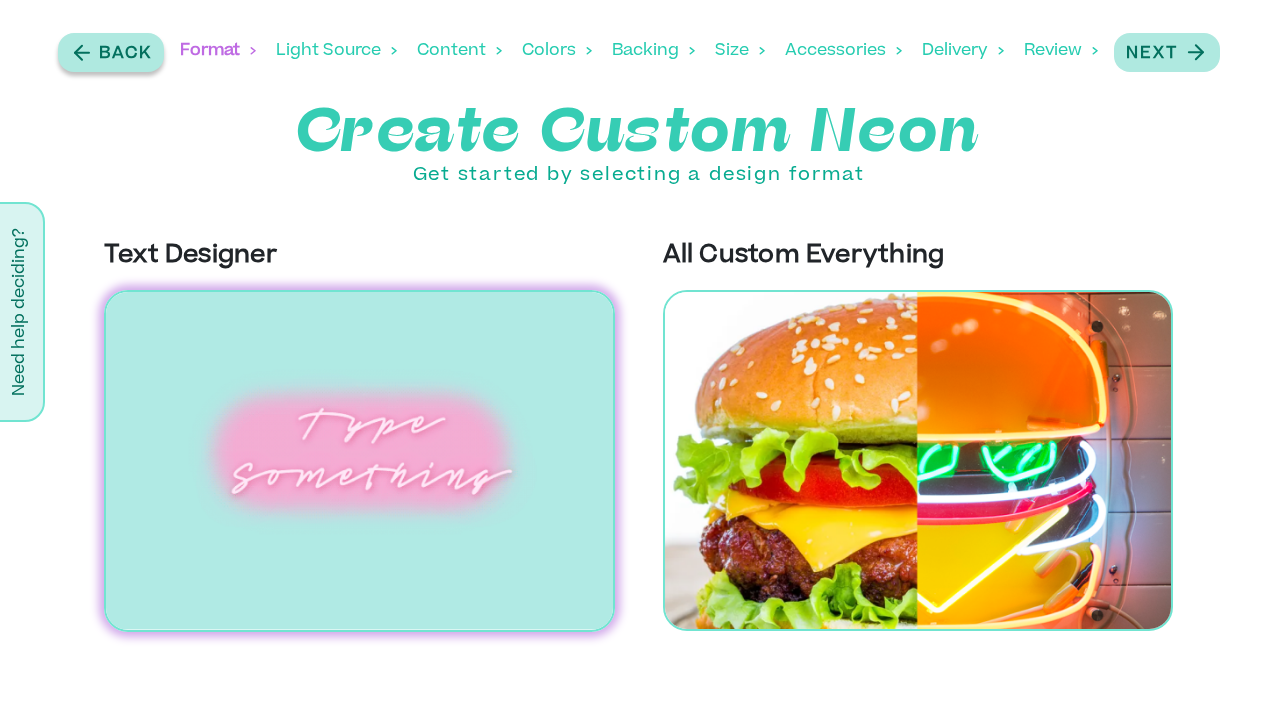 click on "Back" at bounding box center [125, 54] 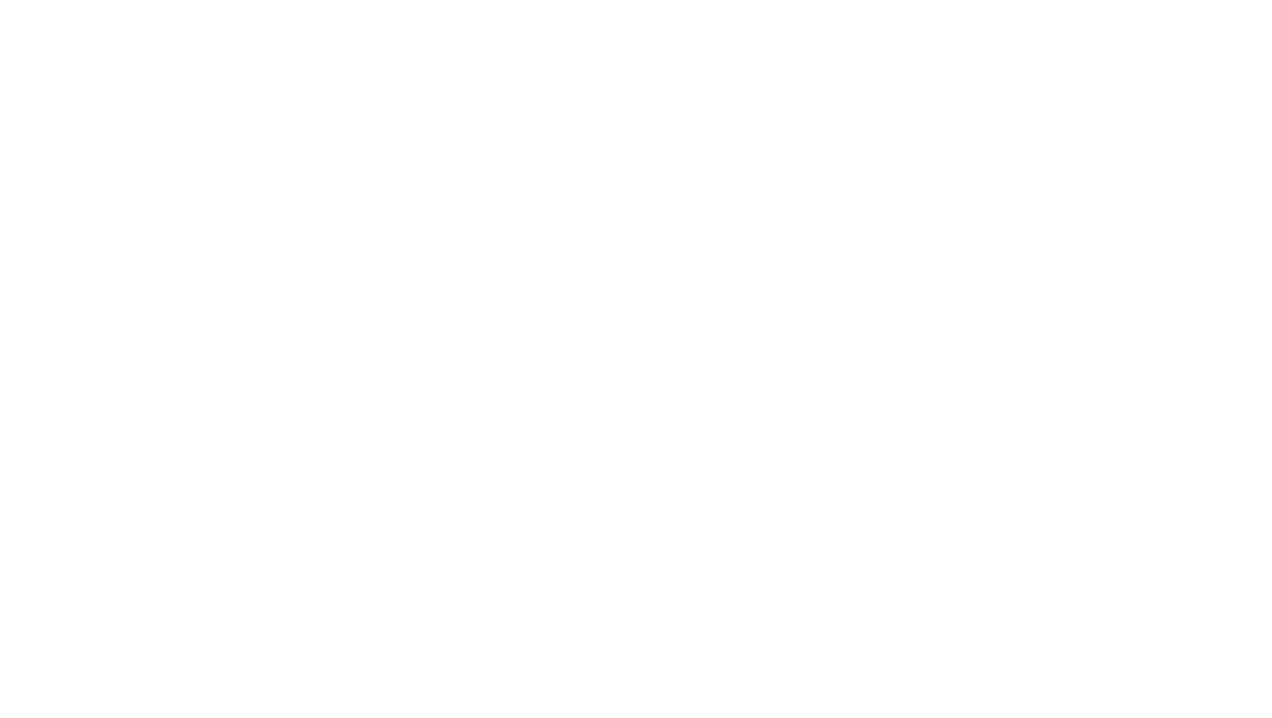 scroll, scrollTop: 0, scrollLeft: 0, axis: both 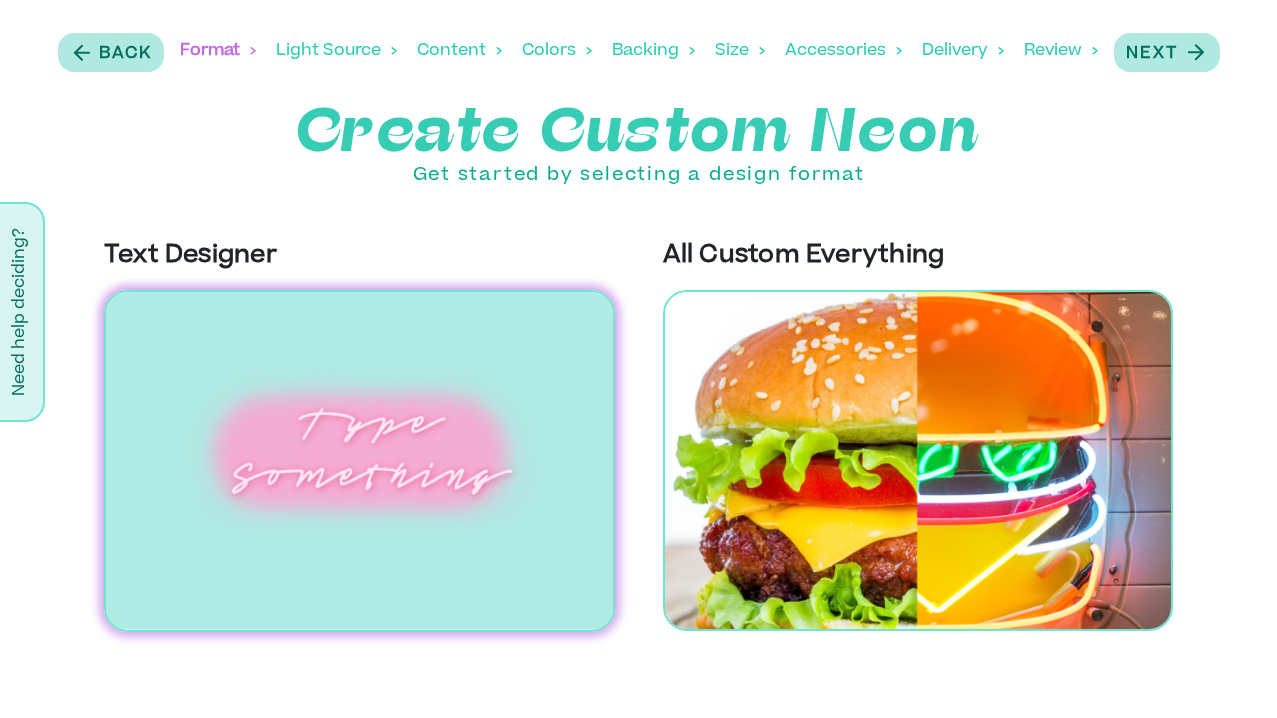 click at bounding box center (359, 461) 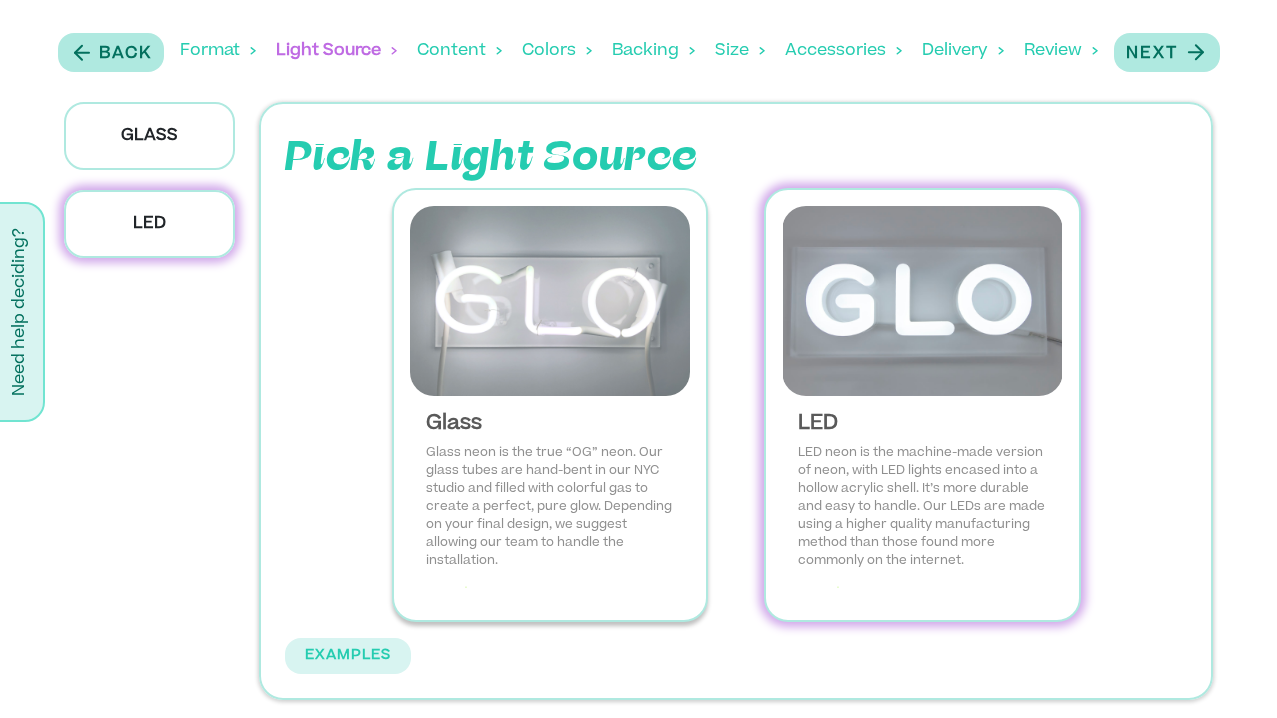 click at bounding box center (550, 301) 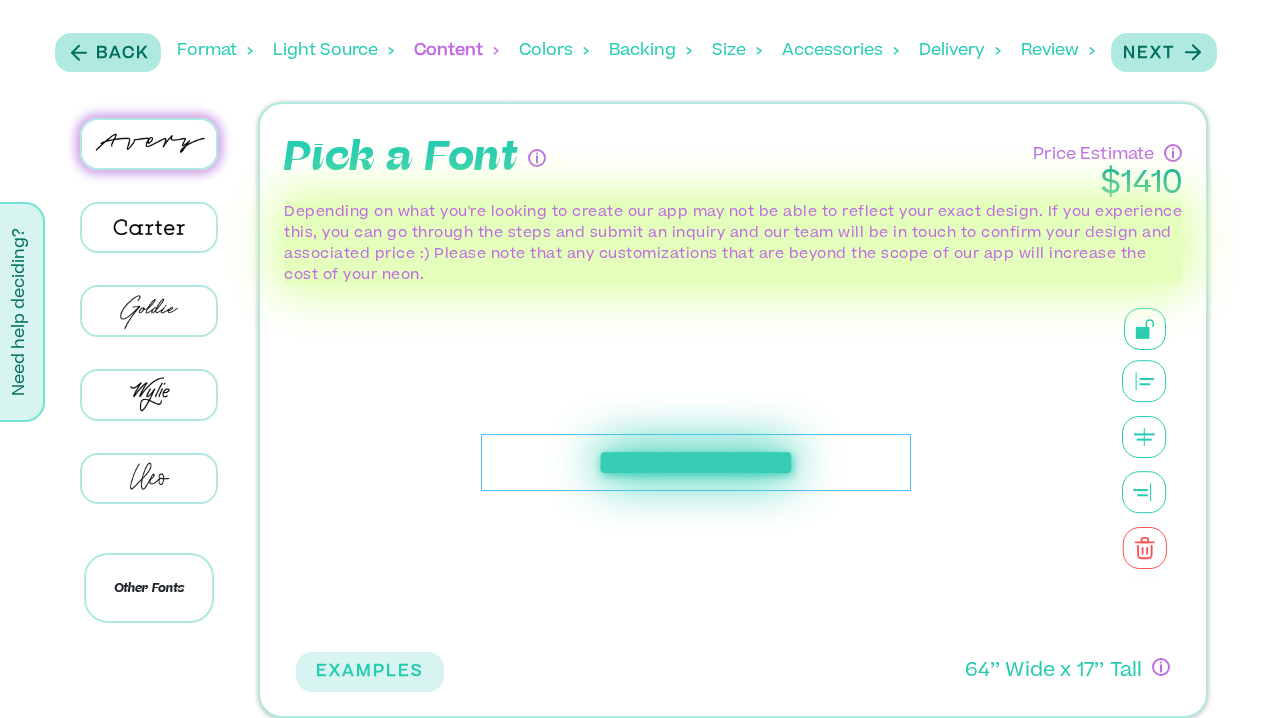 click on "**********" at bounding box center (696, 463) 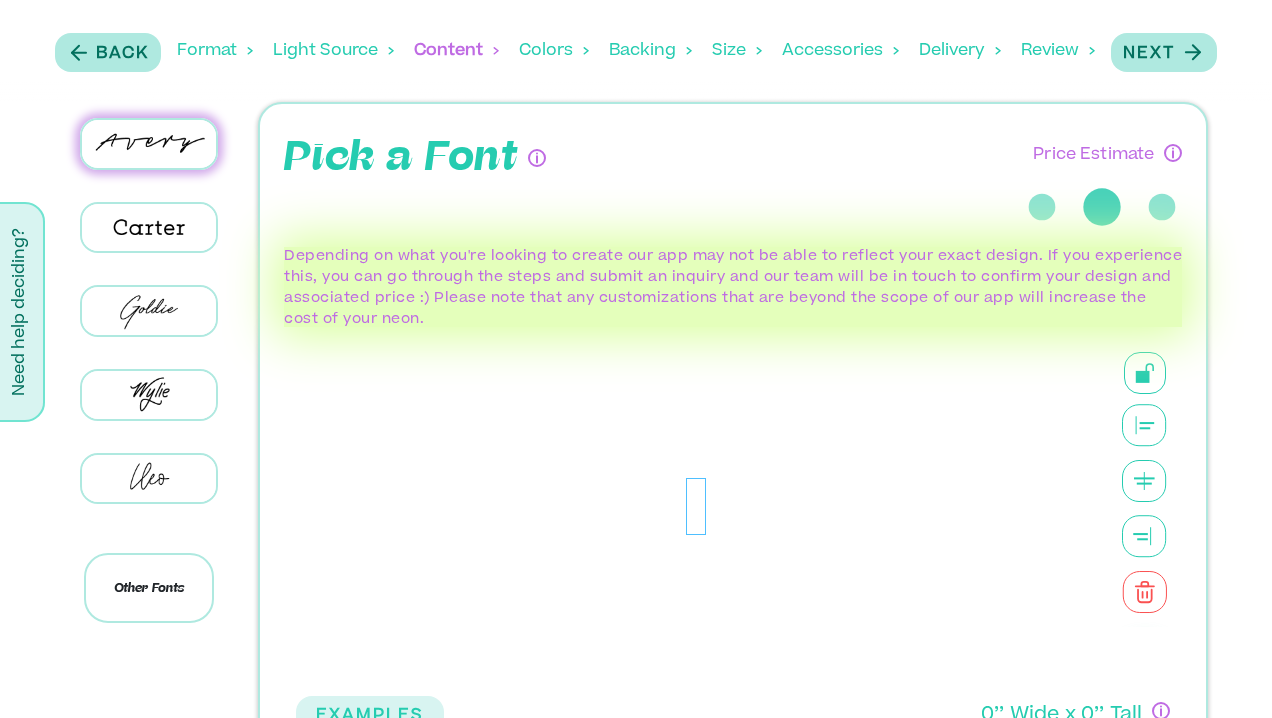 type 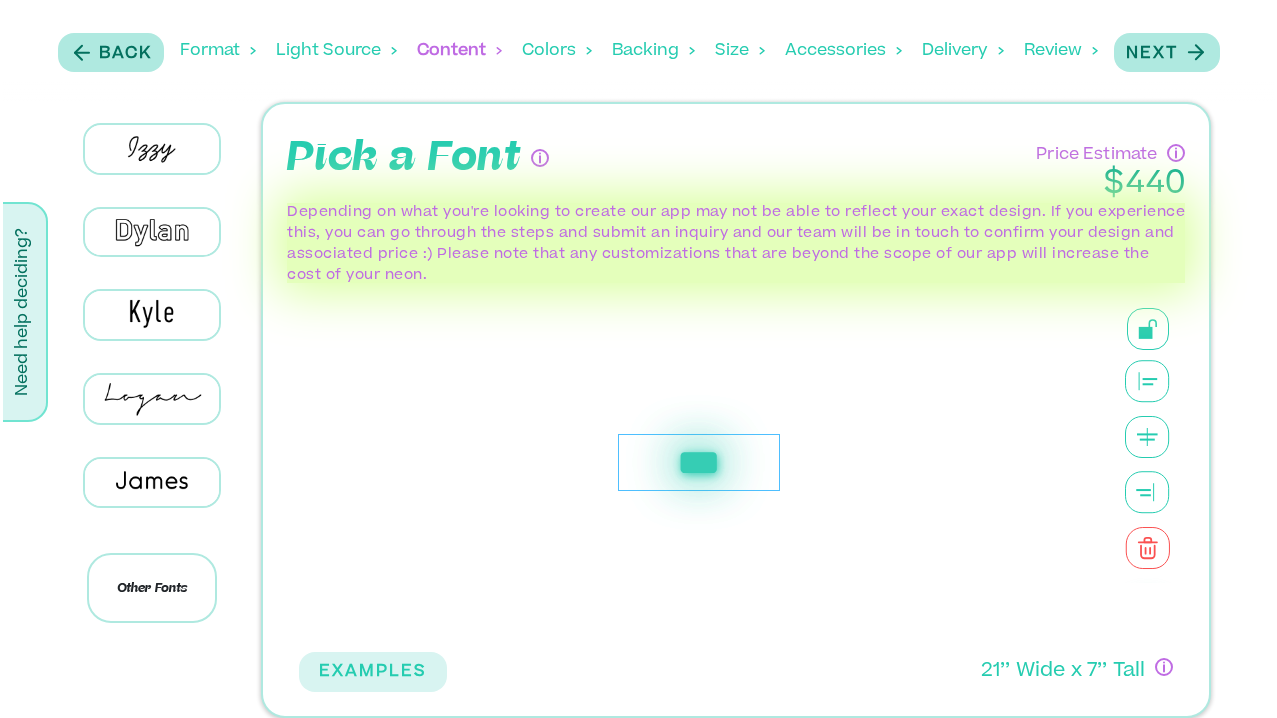 scroll, scrollTop: 472, scrollLeft: 0, axis: vertical 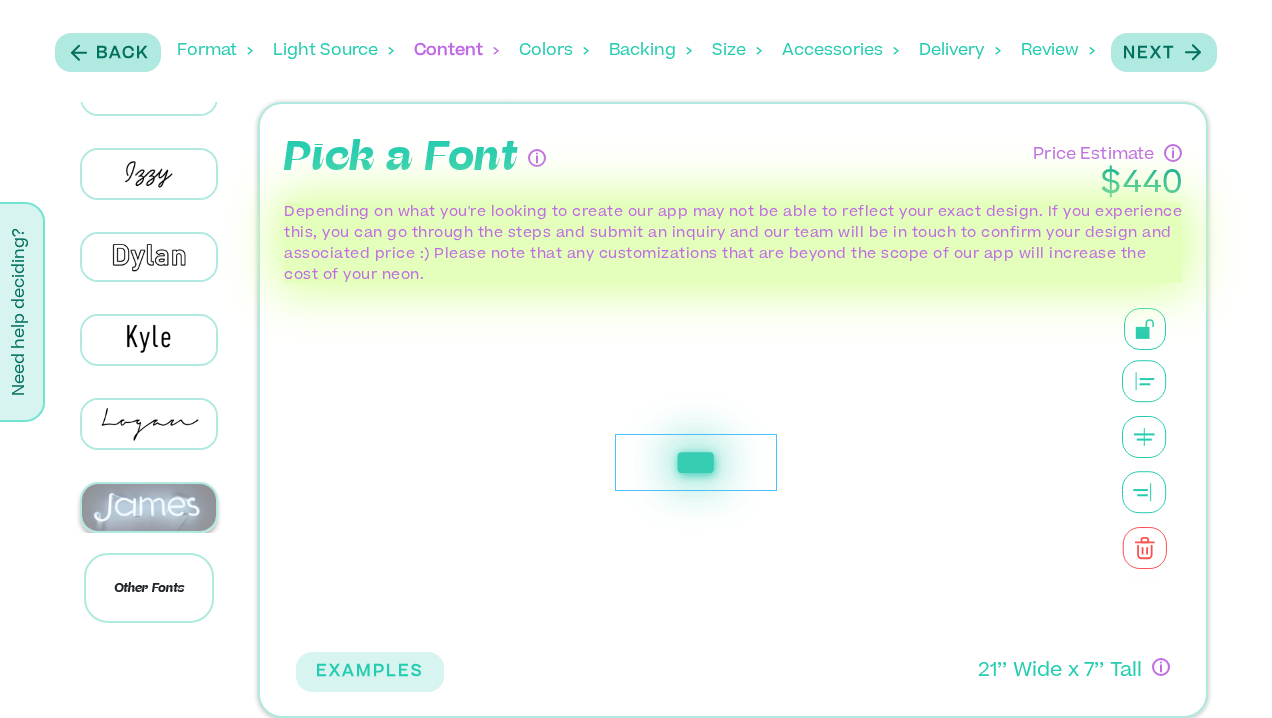 click at bounding box center (149, 507) 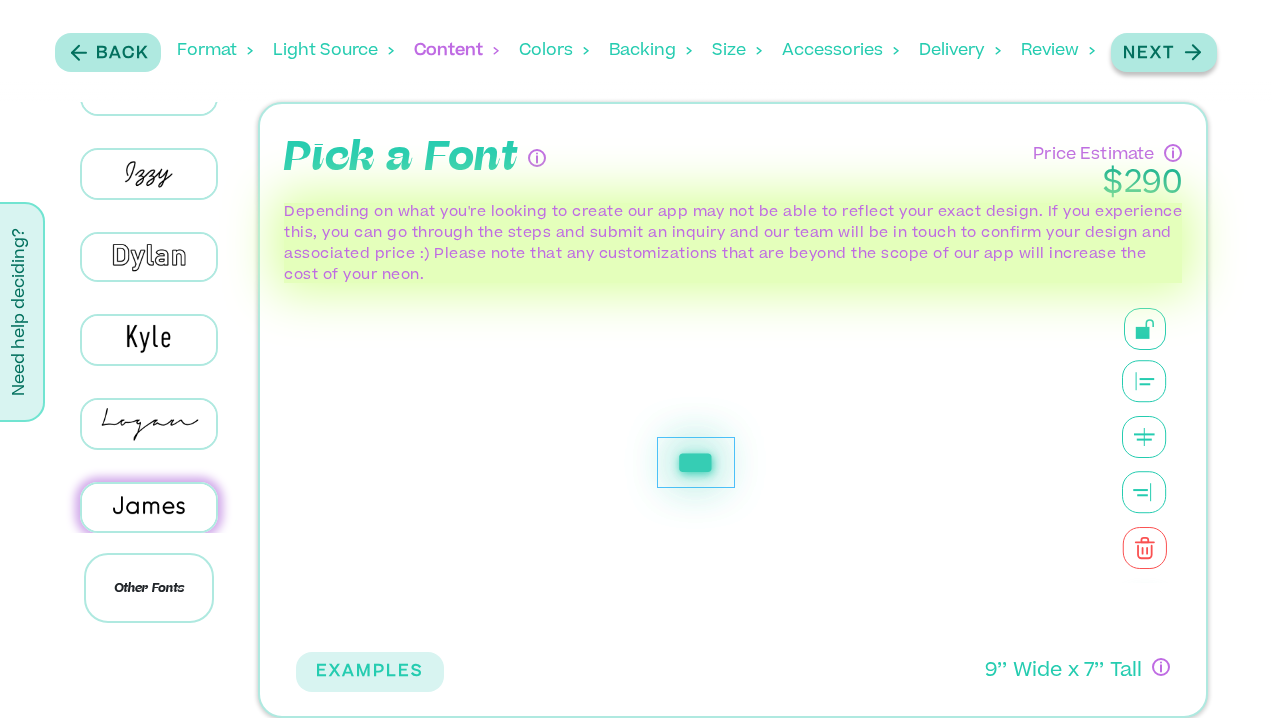 click on "Next" at bounding box center (1164, 52) 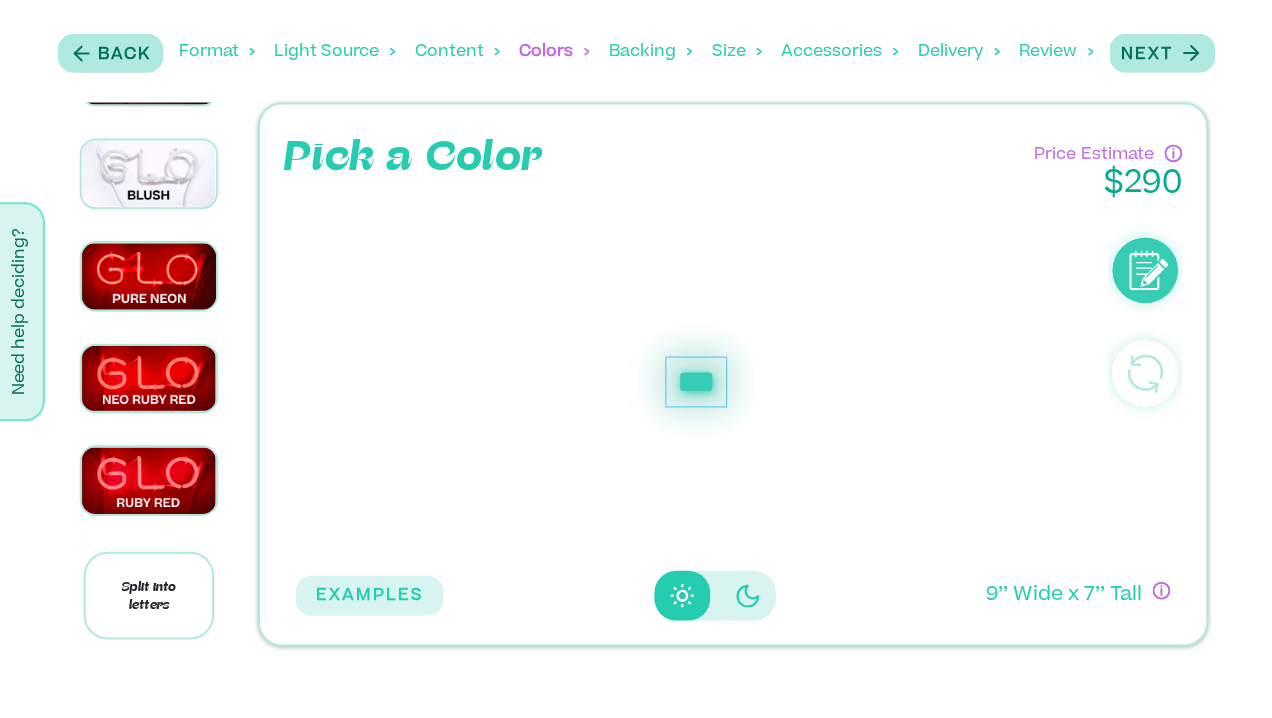 scroll, scrollTop: 2325, scrollLeft: 0, axis: vertical 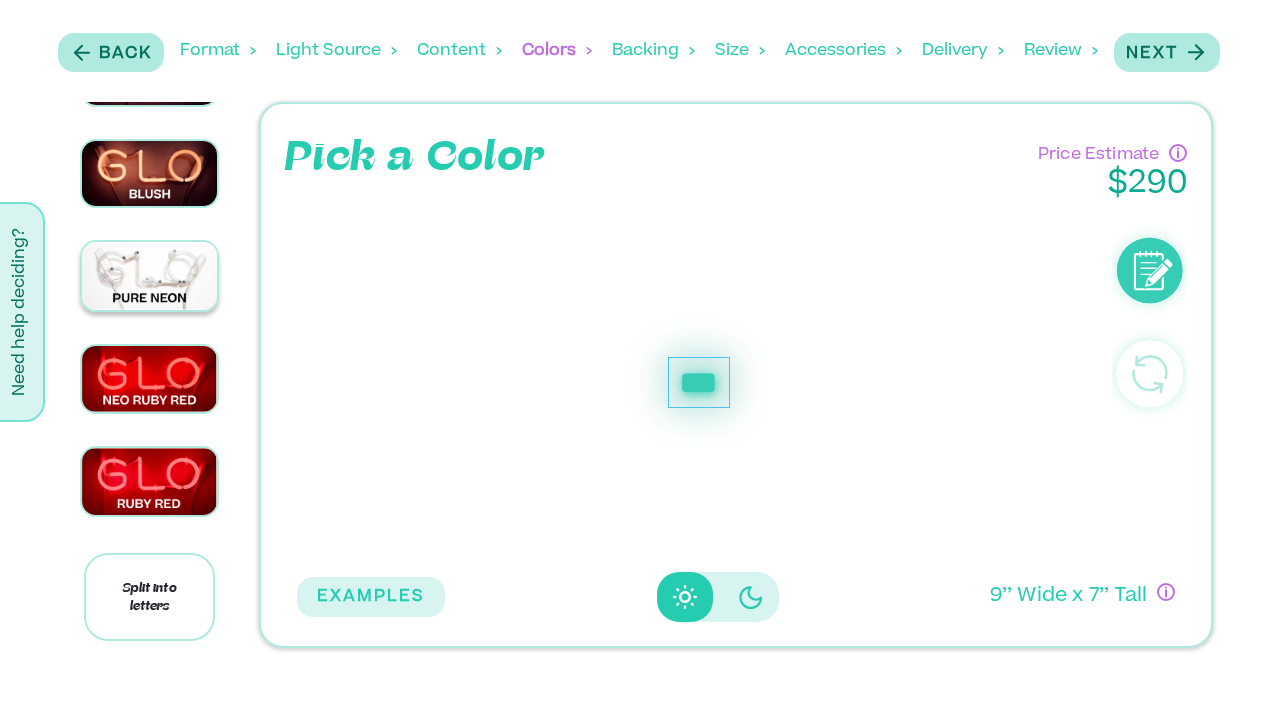 click at bounding box center (150, 275) 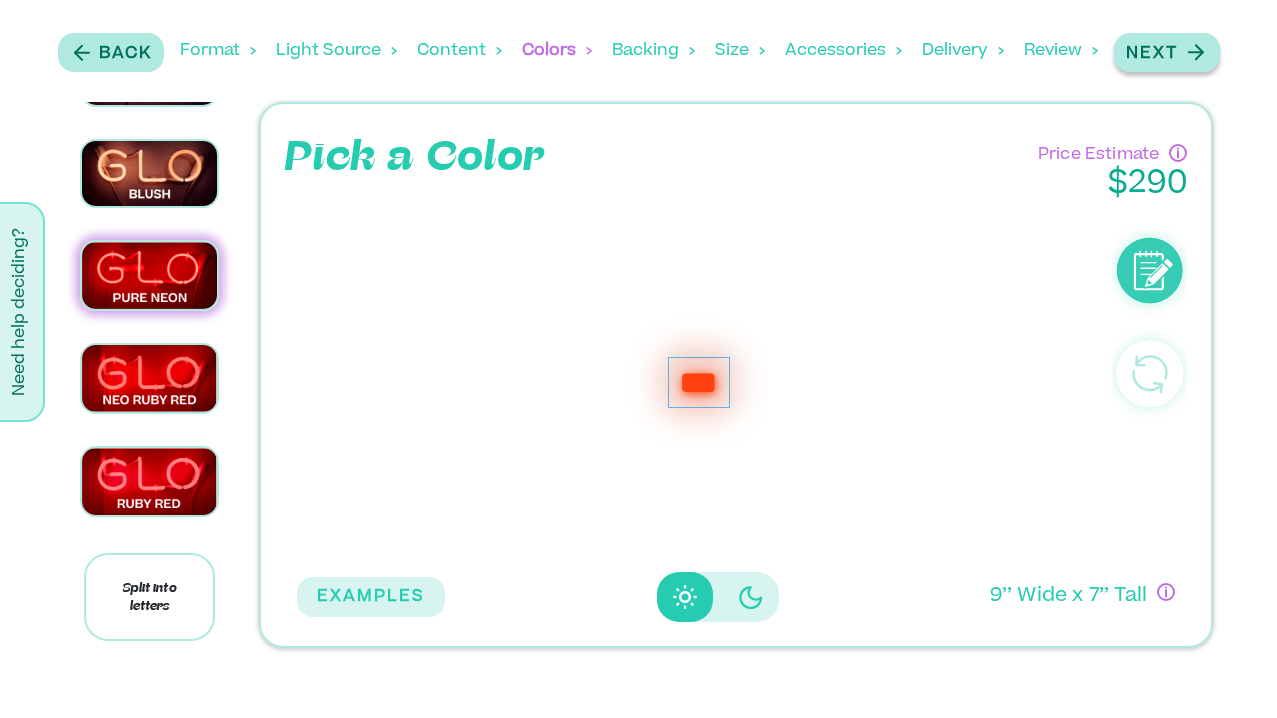 click 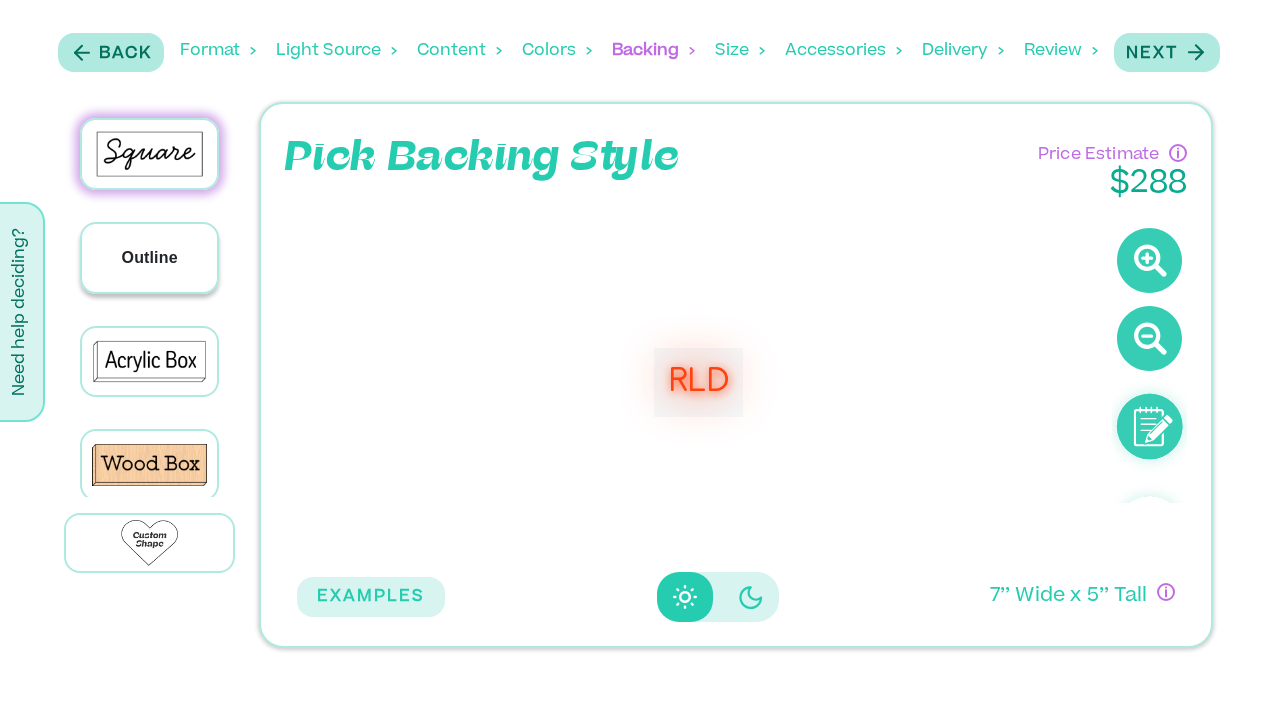 click on "Outline" at bounding box center (150, 258) 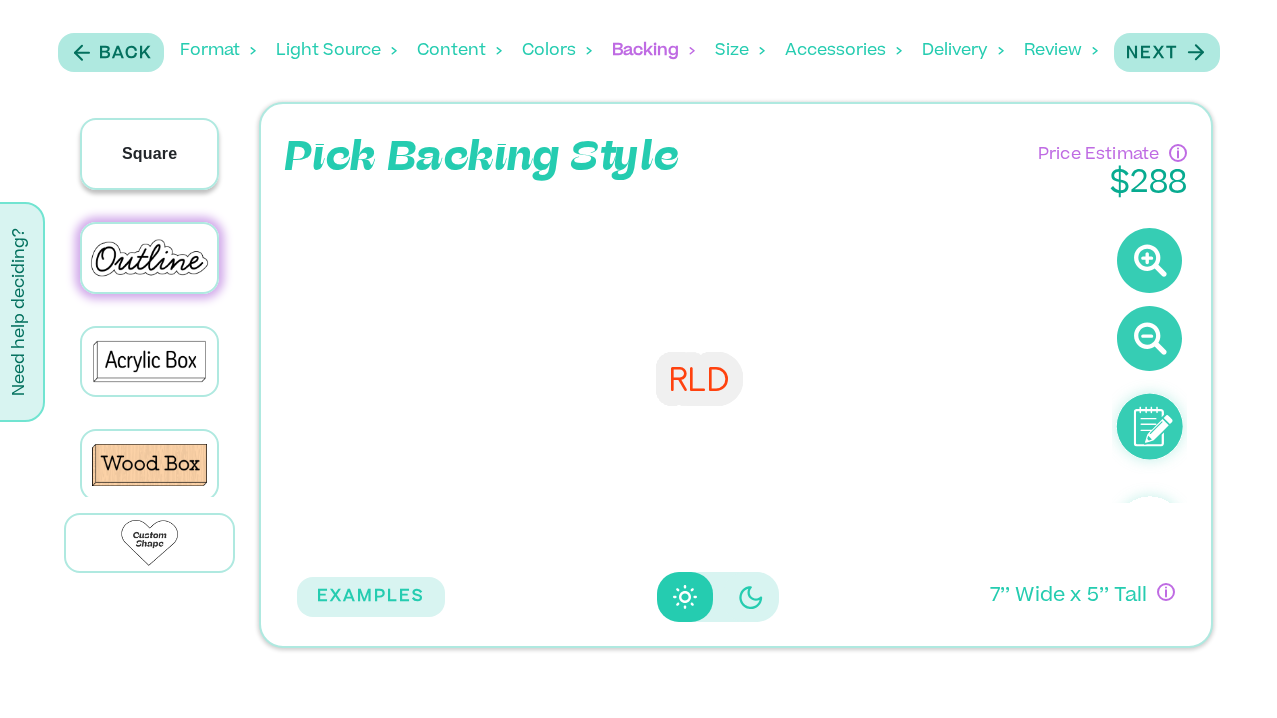 click on "Square" at bounding box center (149, 154) 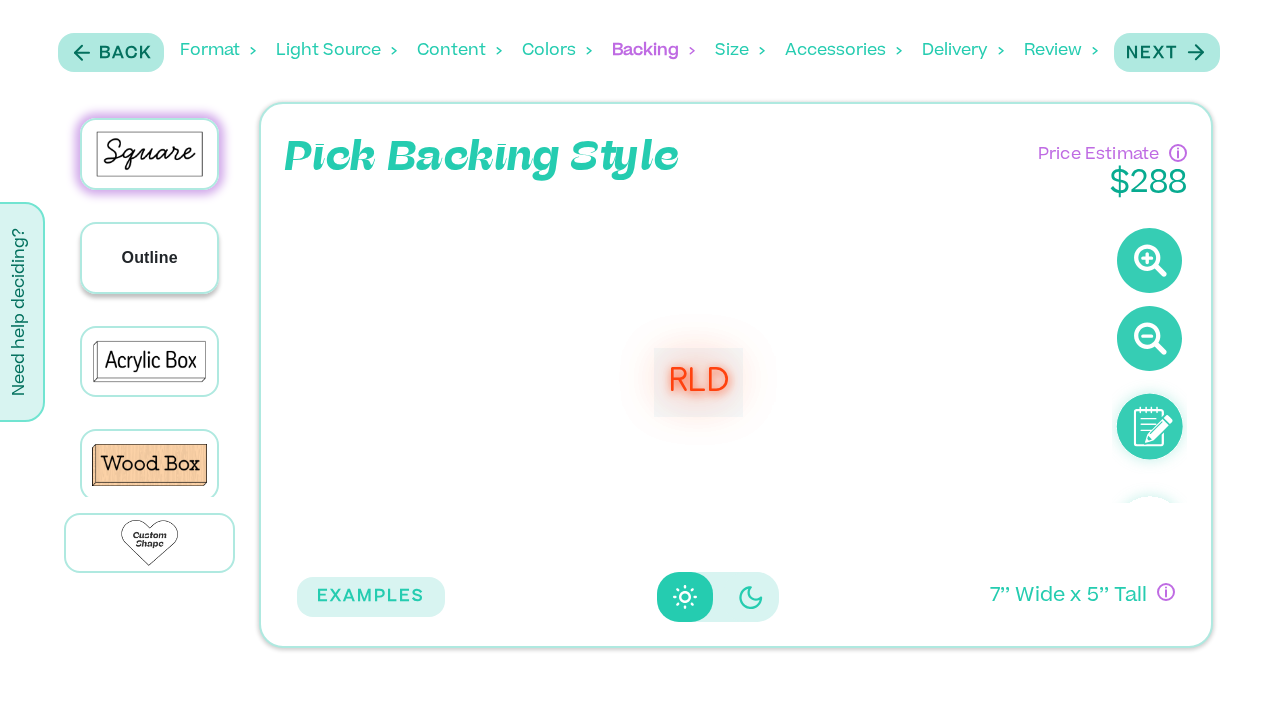 click on "Outline" at bounding box center [150, 258] 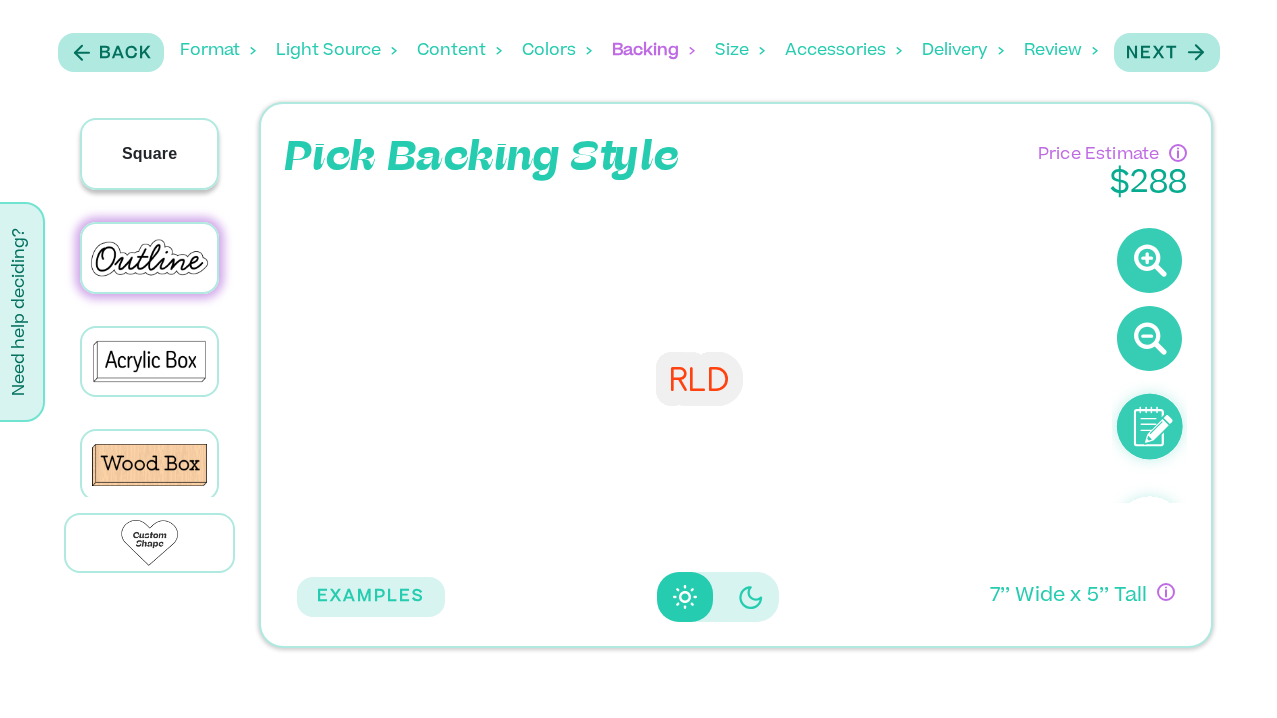 click on "Square" at bounding box center [149, 154] 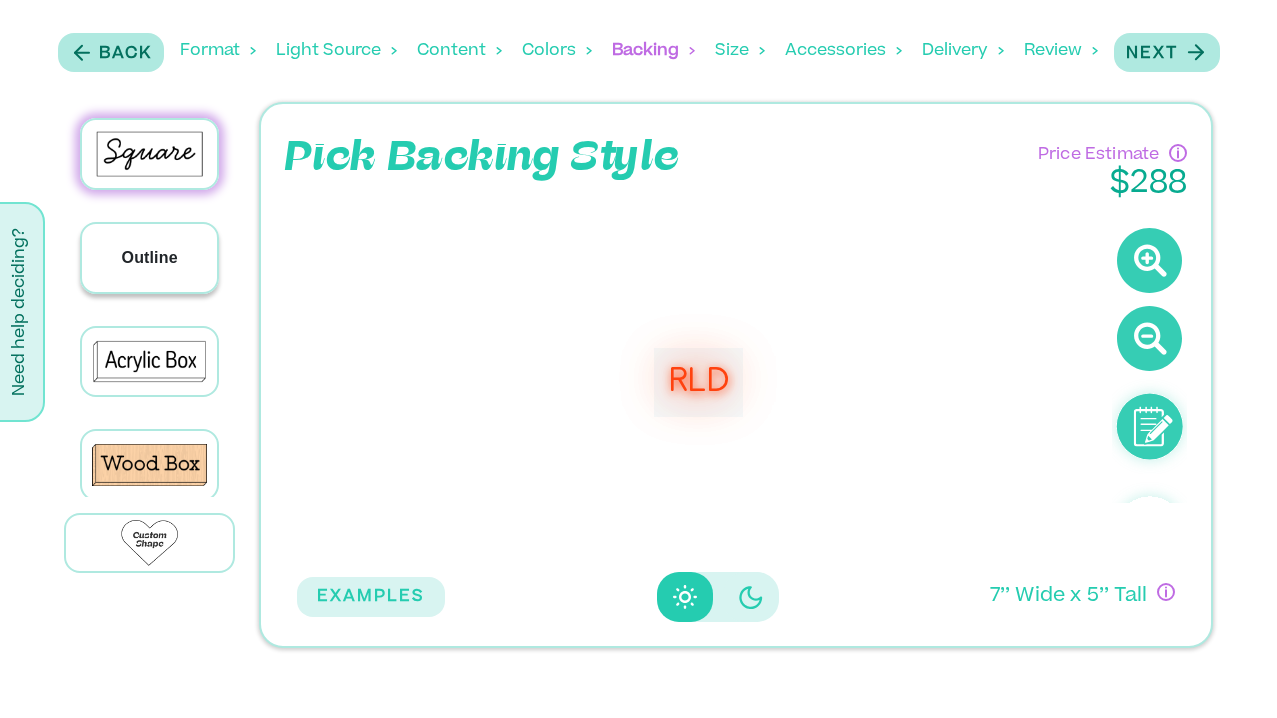 click on "Outline" at bounding box center [150, 258] 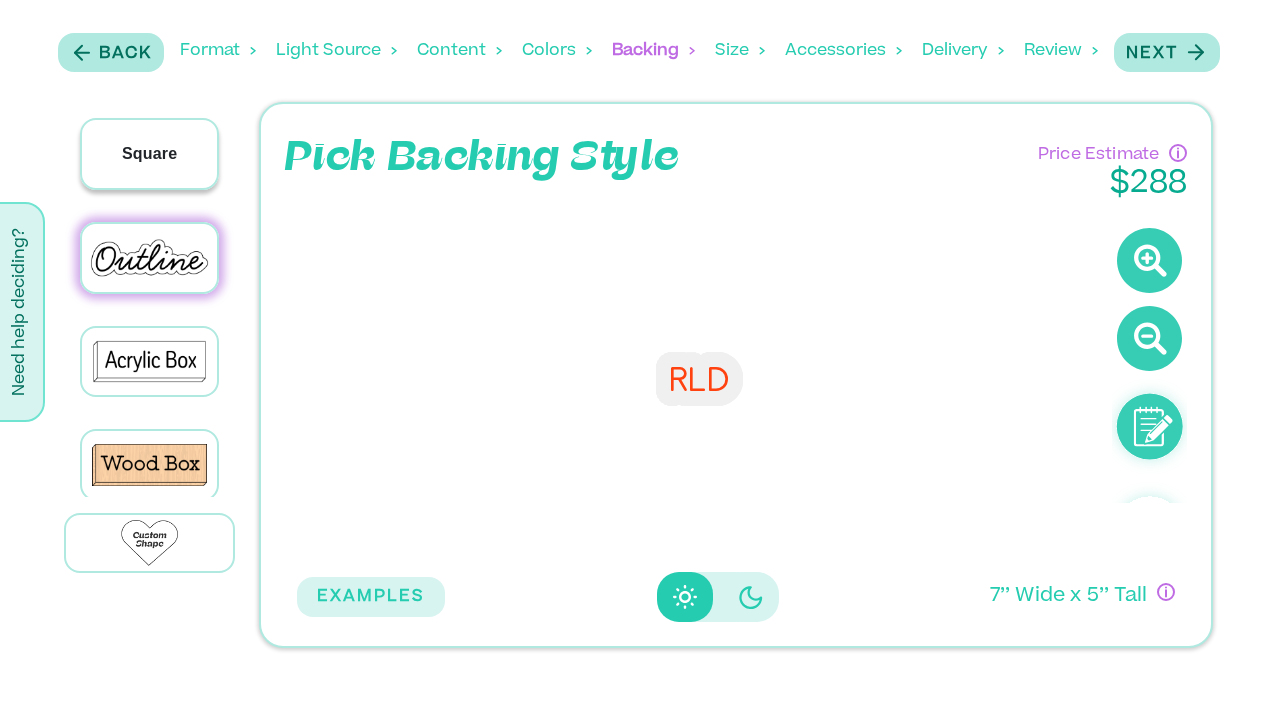click on "Square" at bounding box center [149, 154] 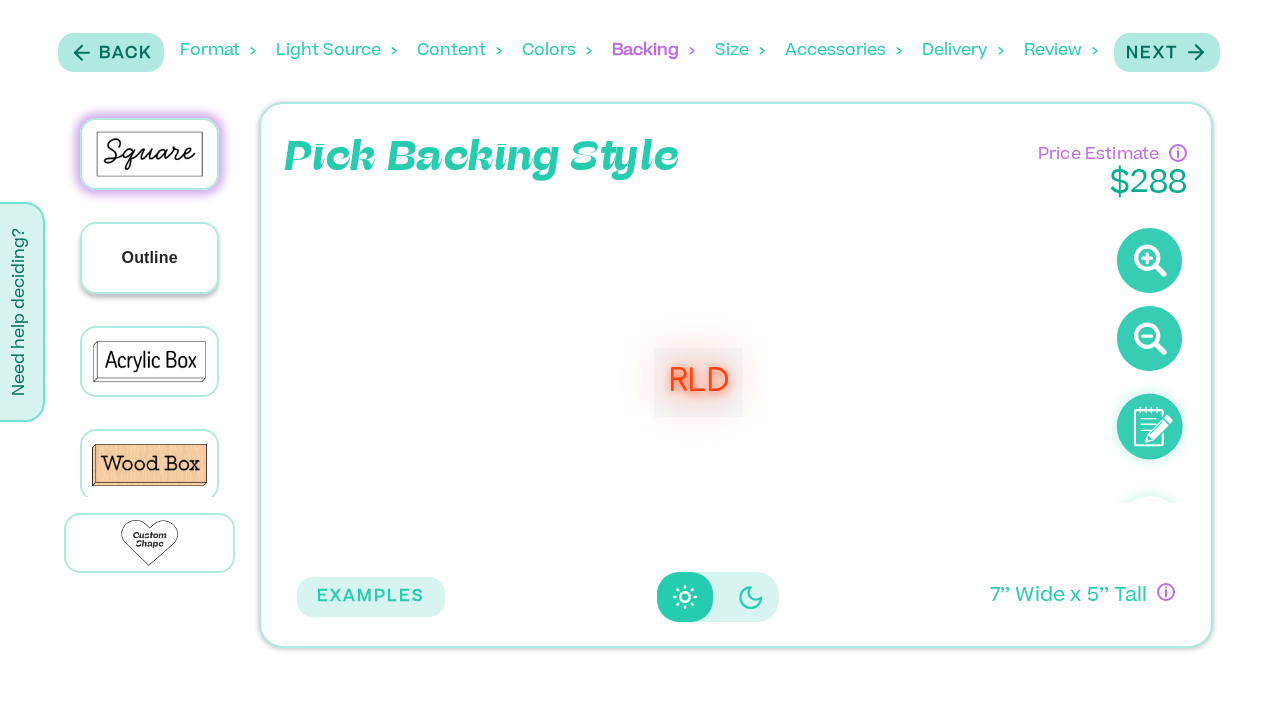 click on "Outline" at bounding box center (150, 258) 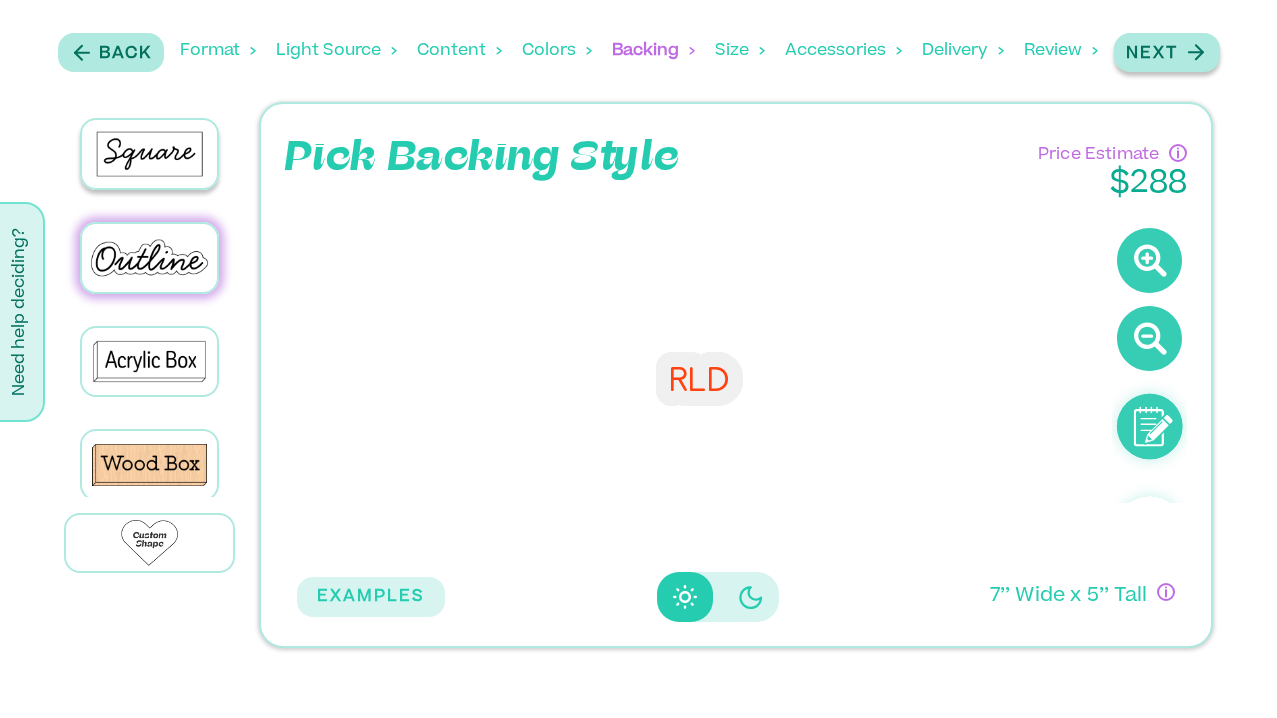click on "Next" at bounding box center (1152, 54) 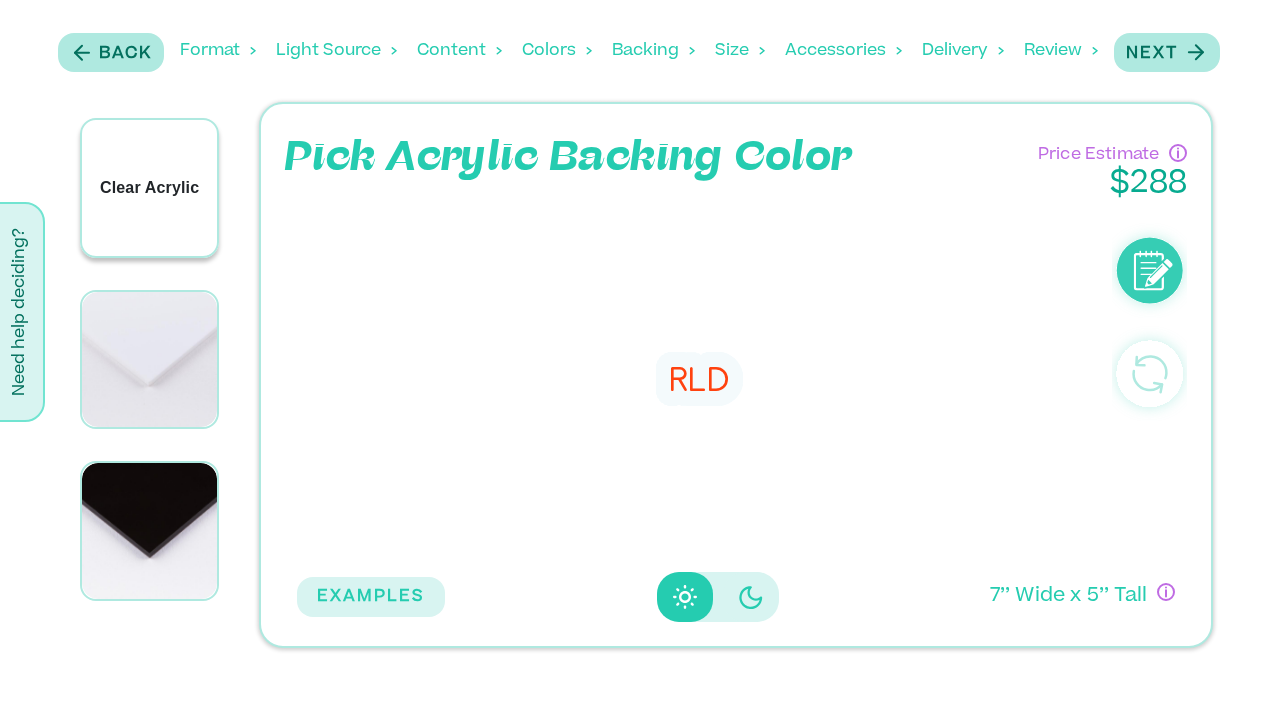 click on "Clear Acrylic" at bounding box center [149, 188] 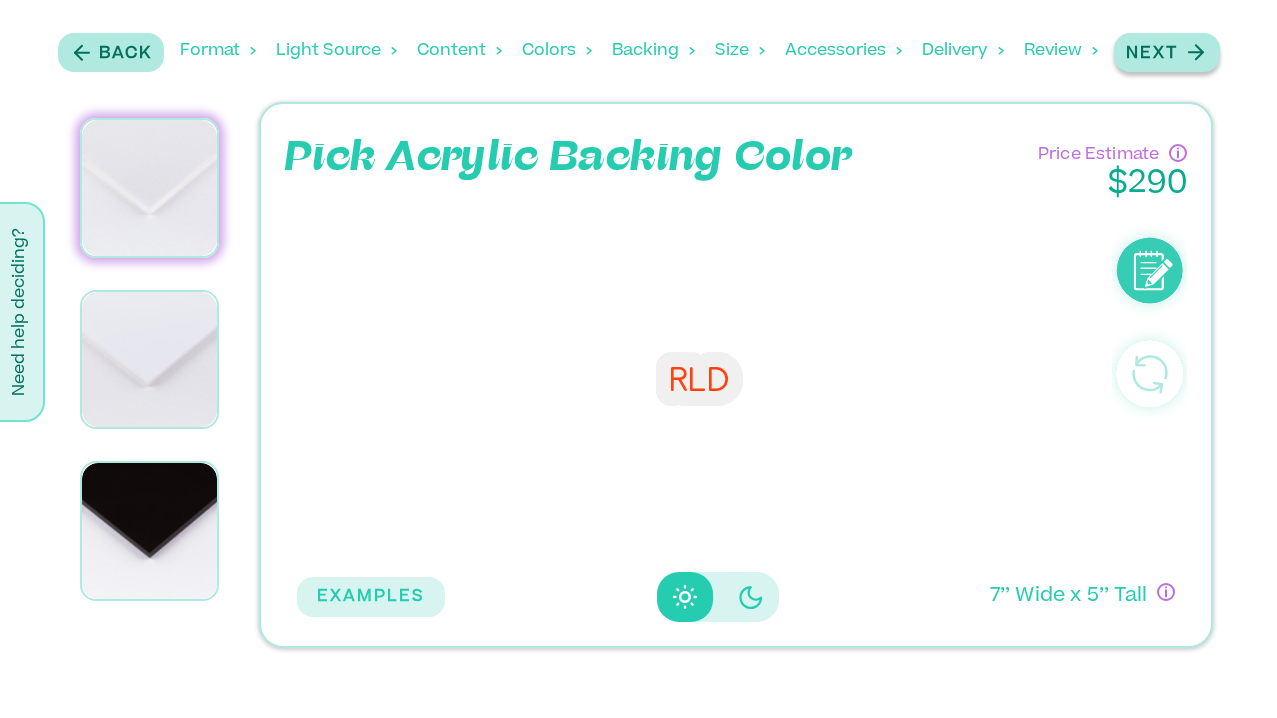 click on "Next" at bounding box center [1152, 54] 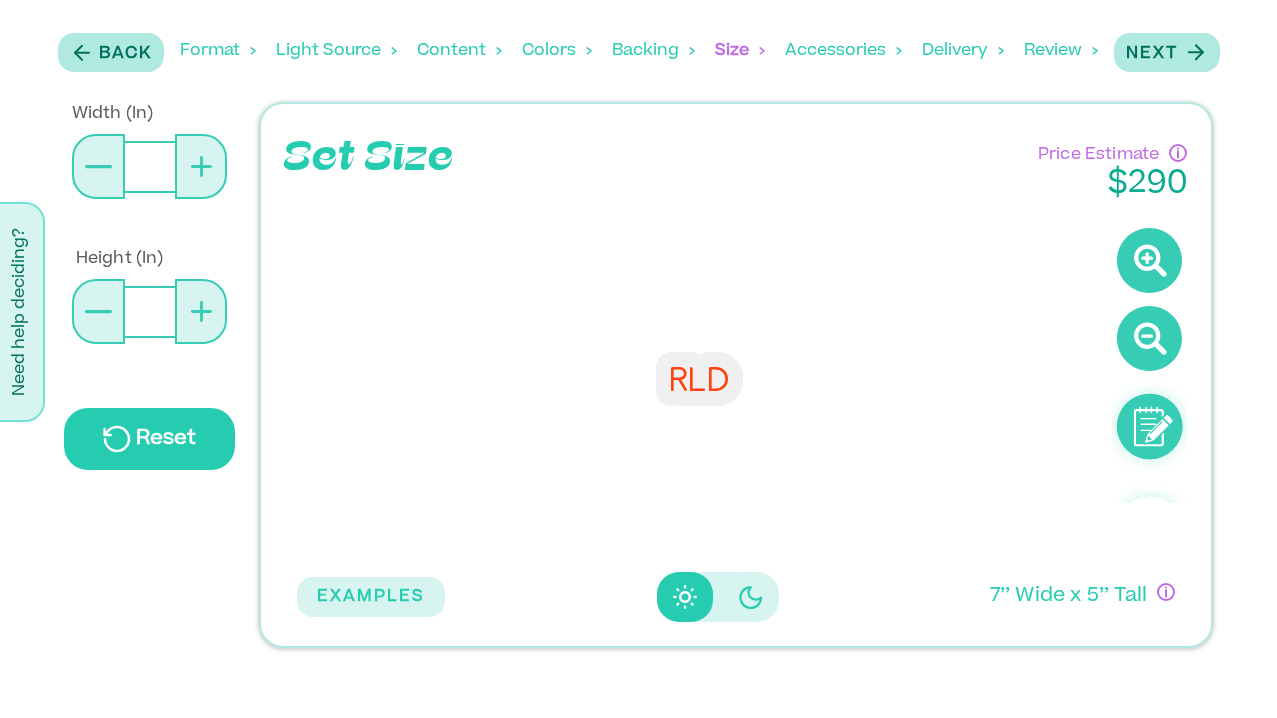 click 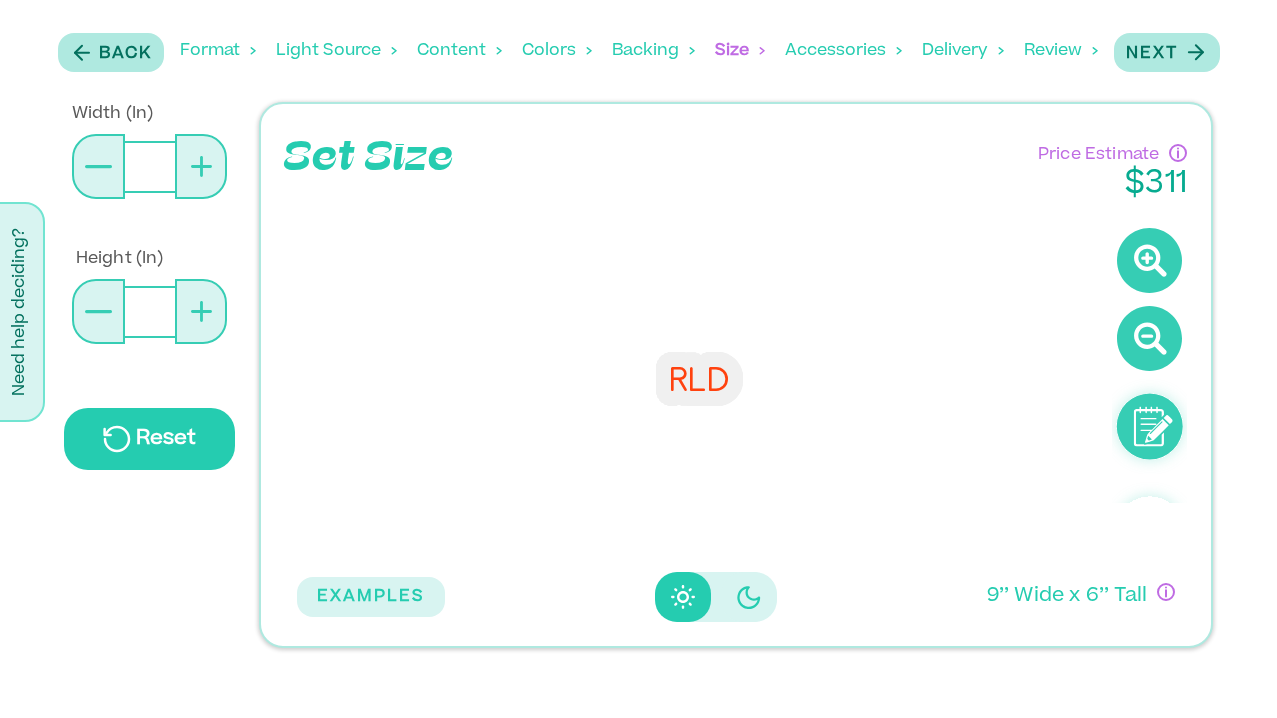click 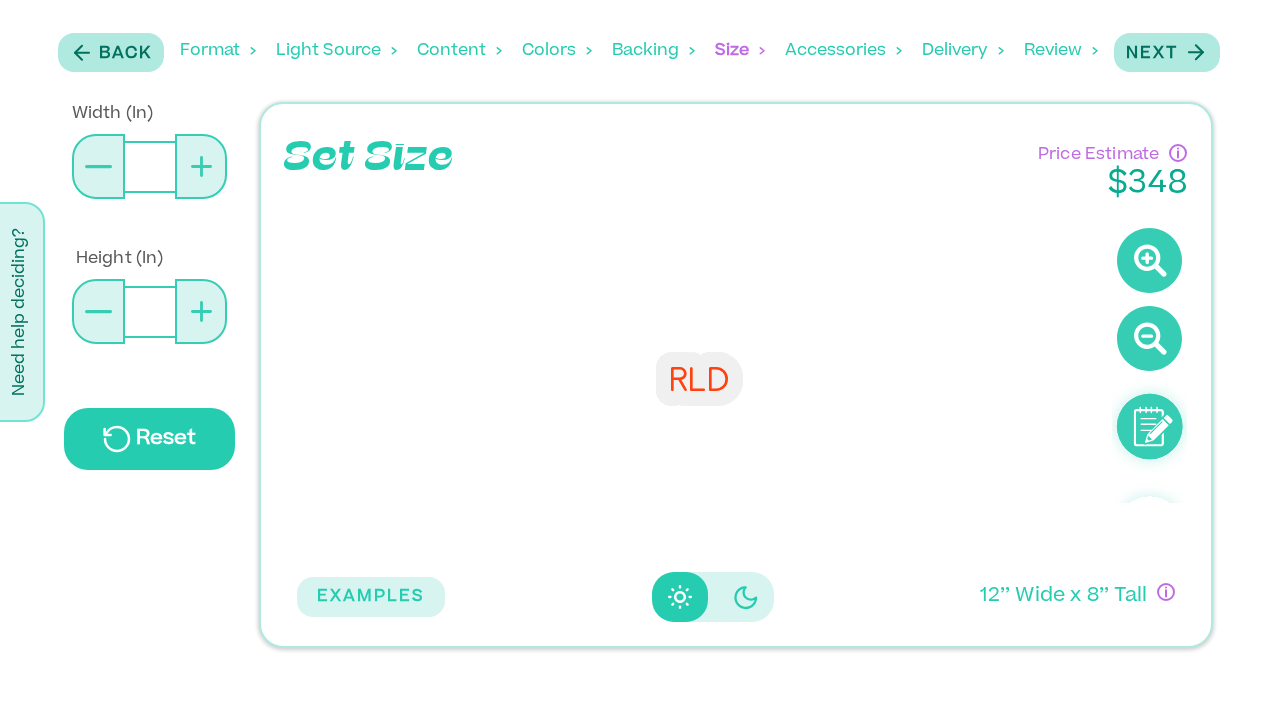 click 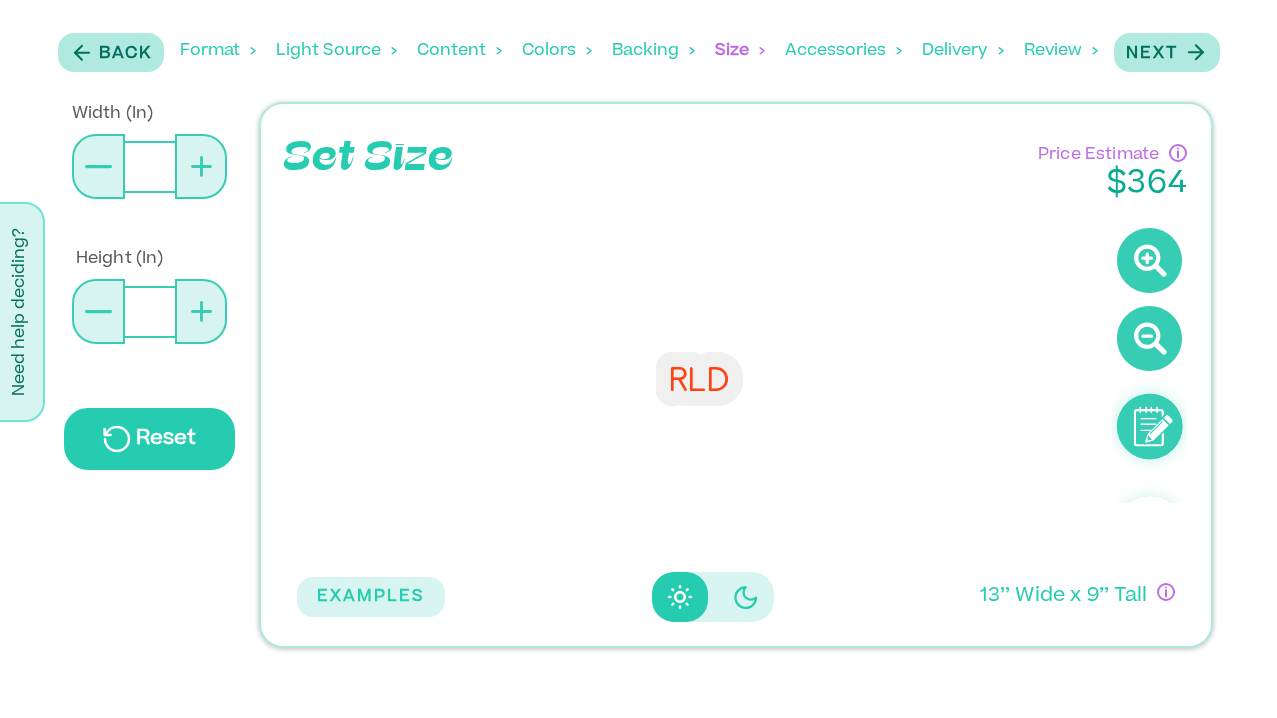 click 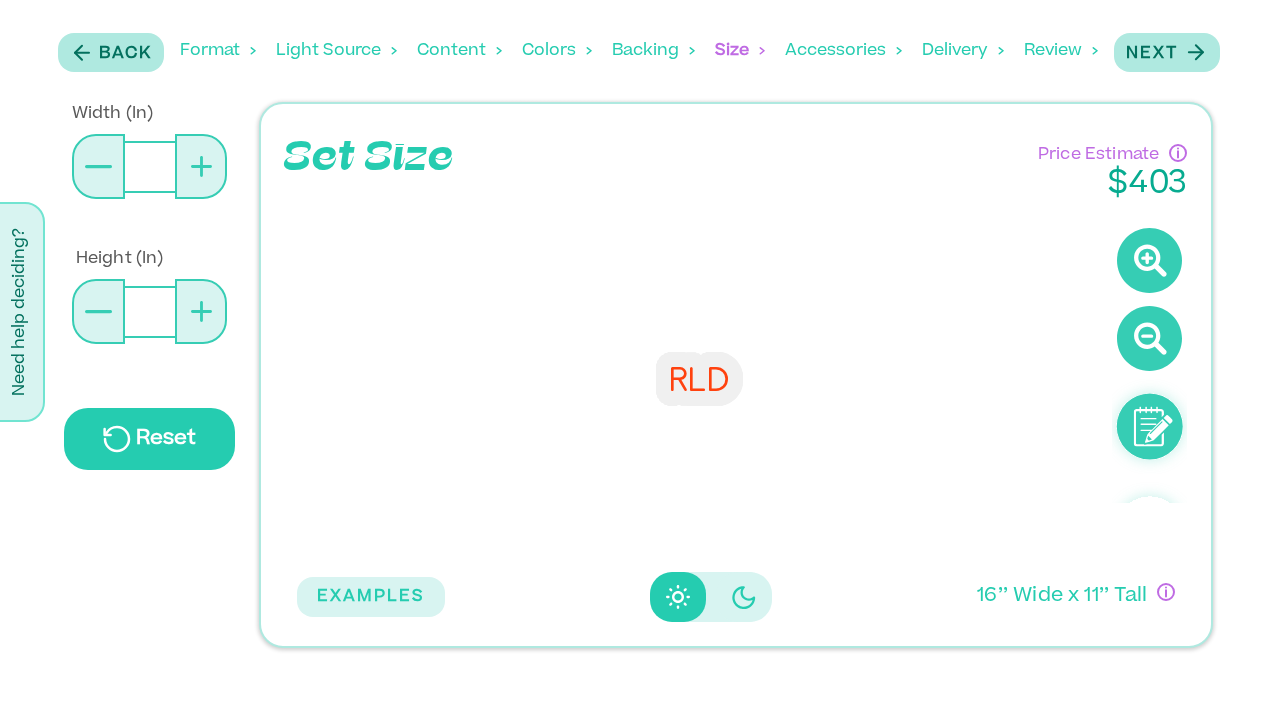 click 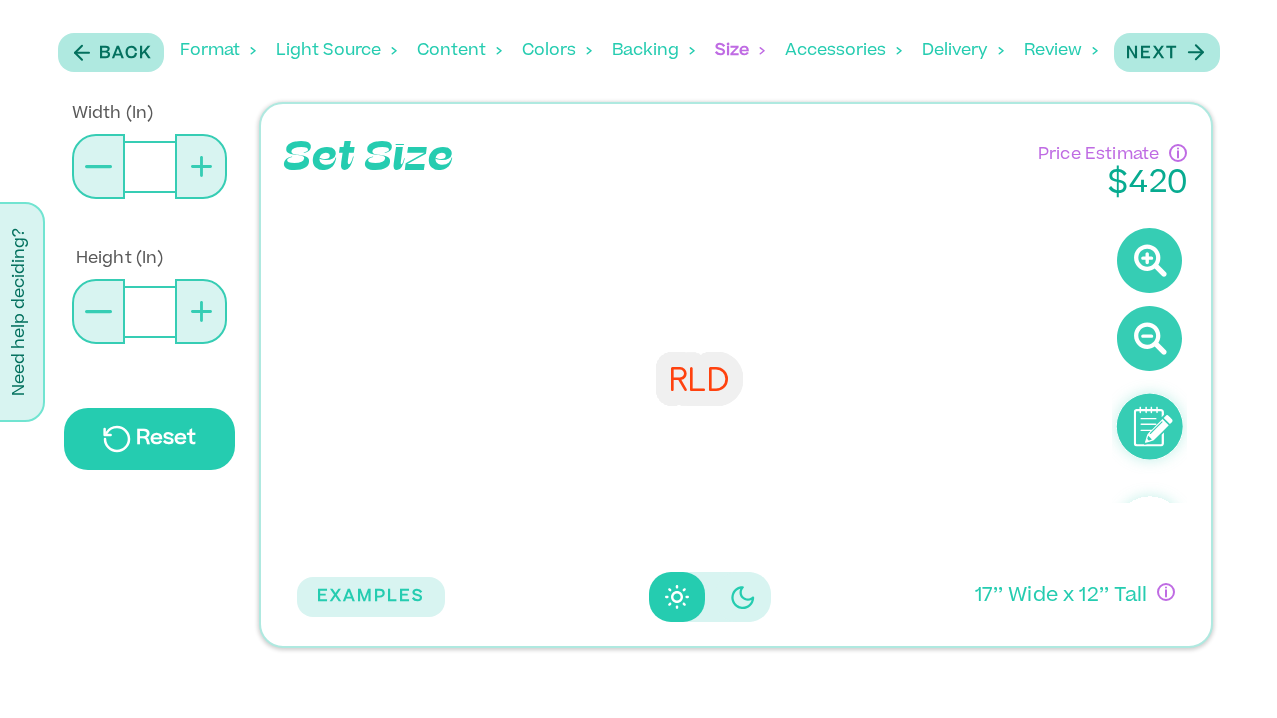 click 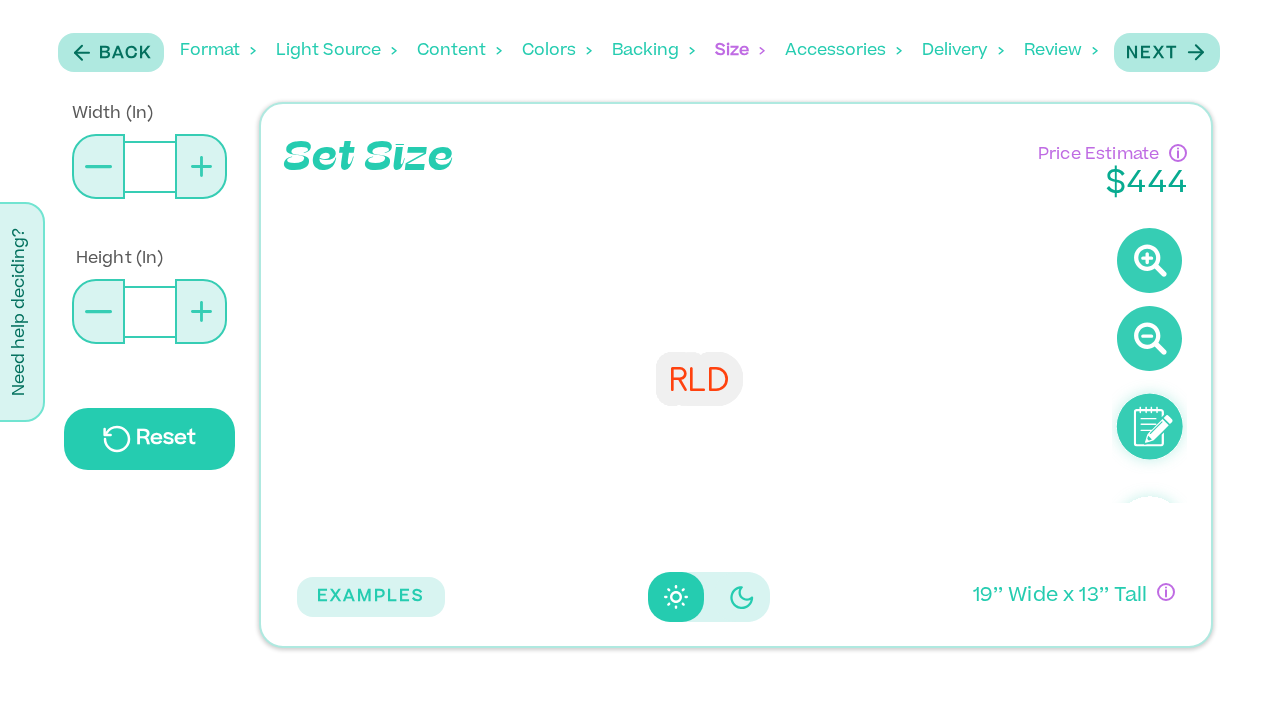 click 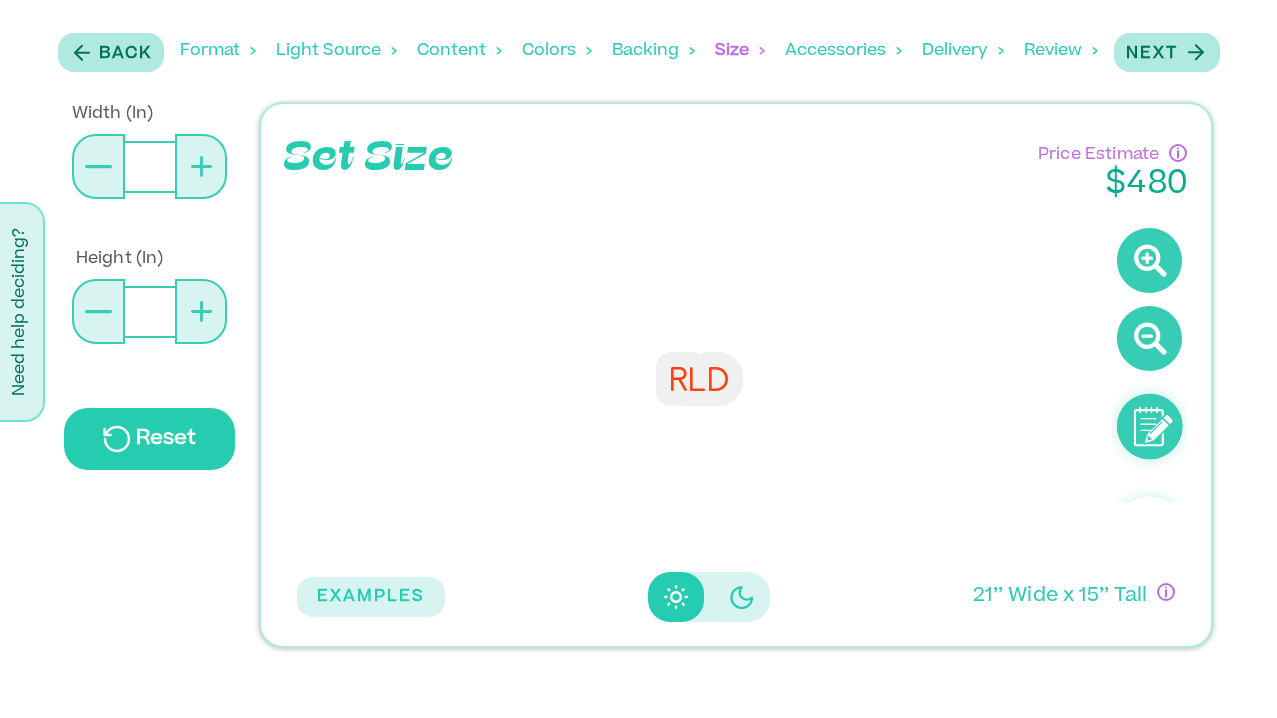 click 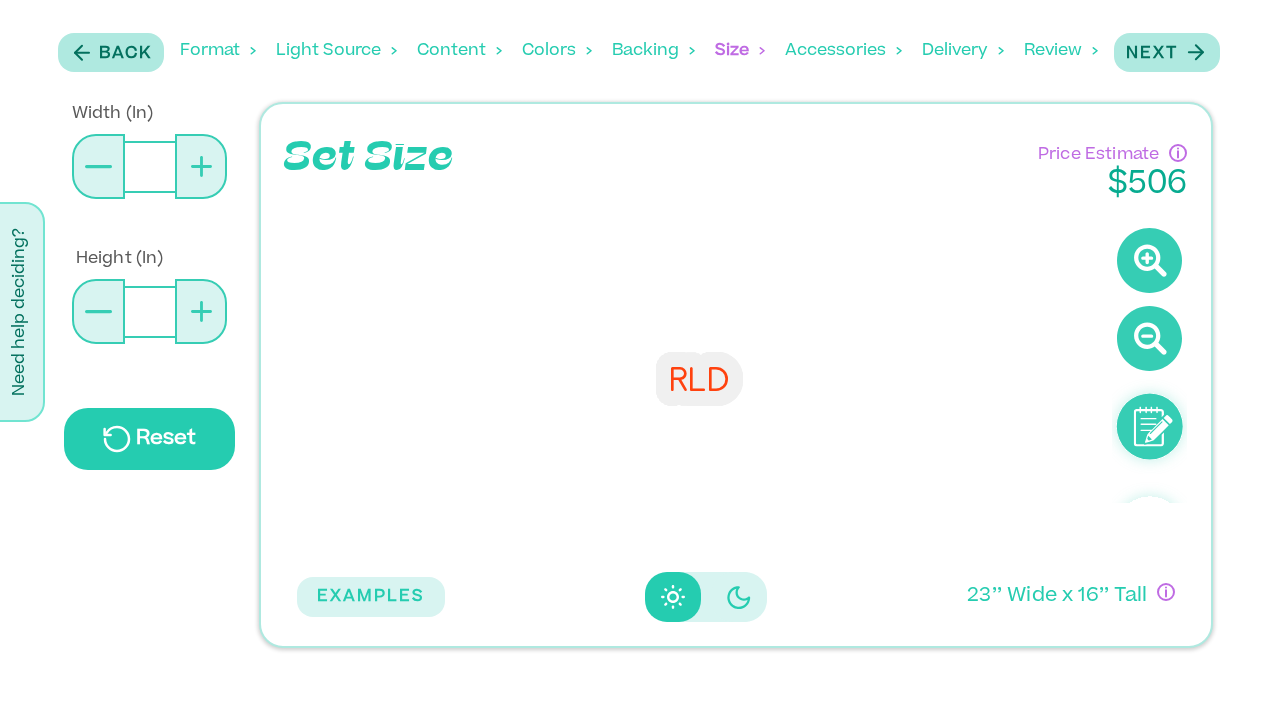 click 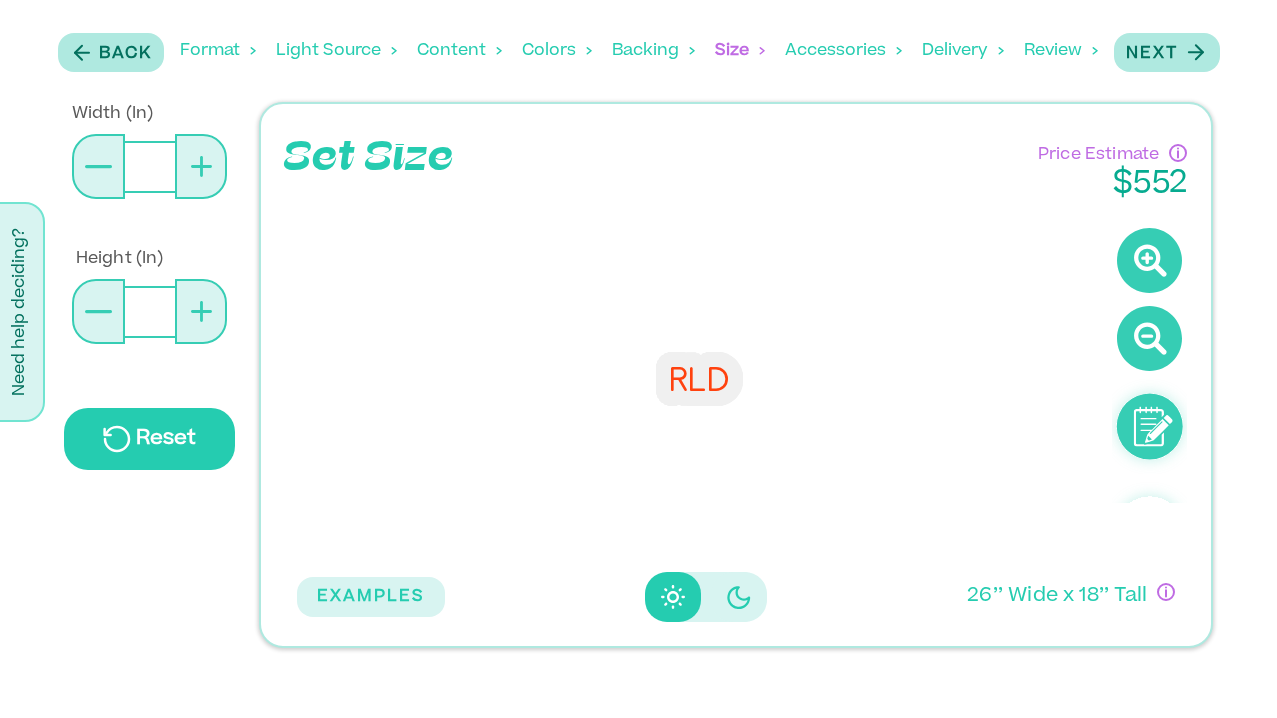 click 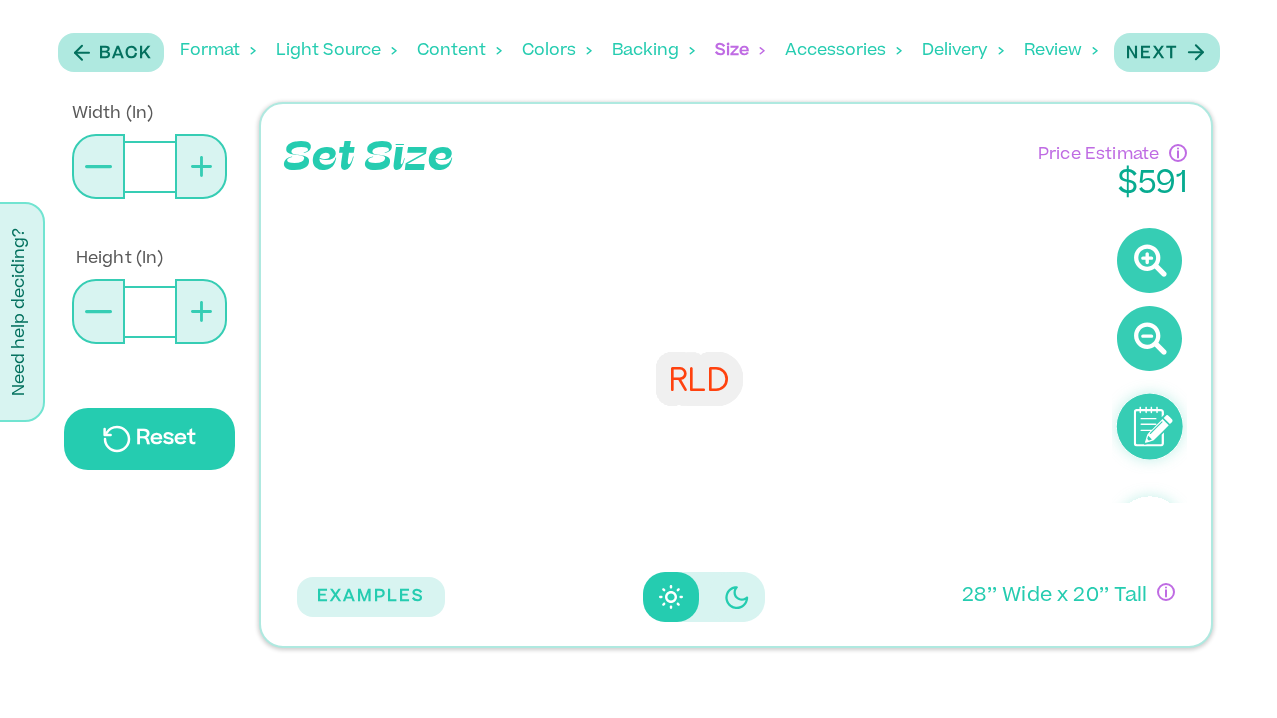 click 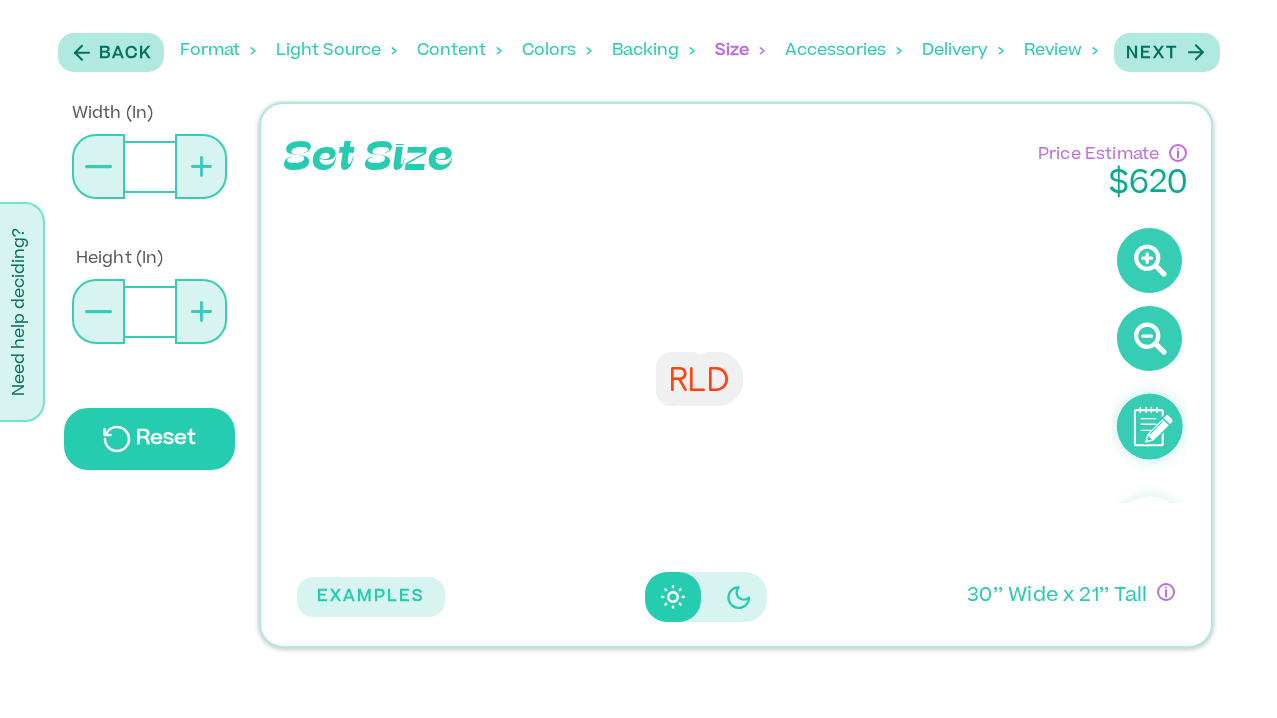 click 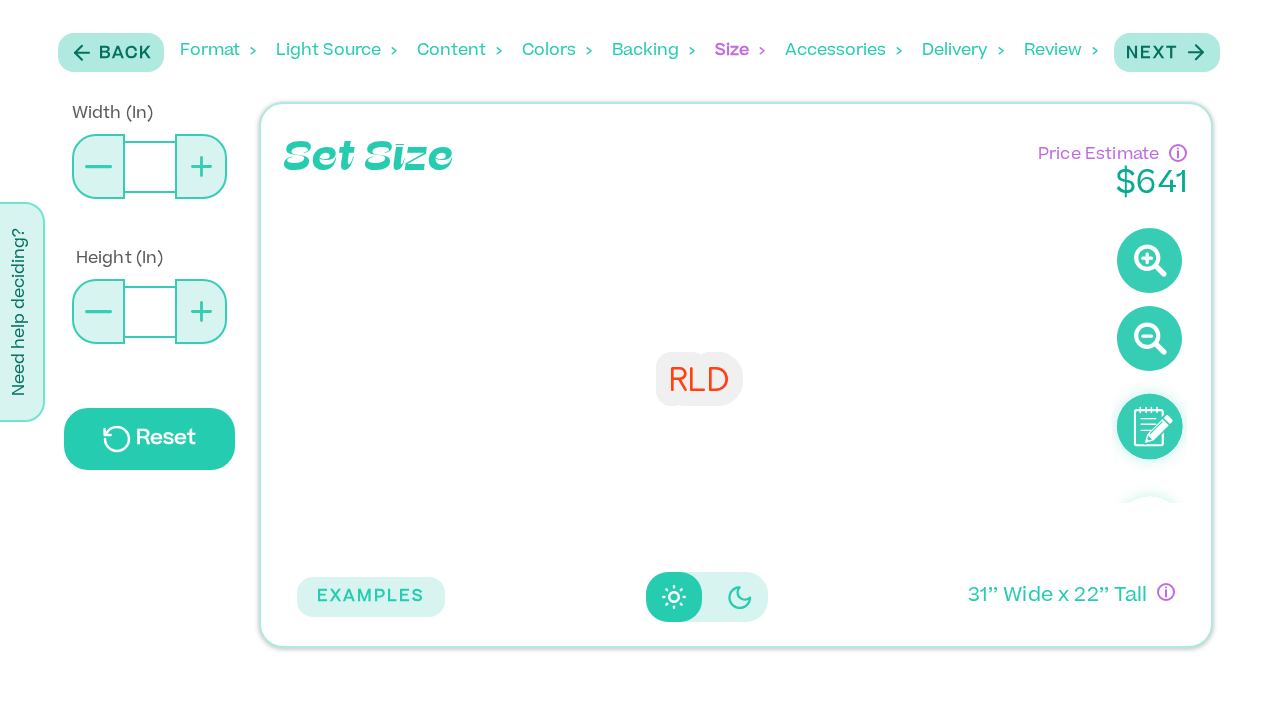 click 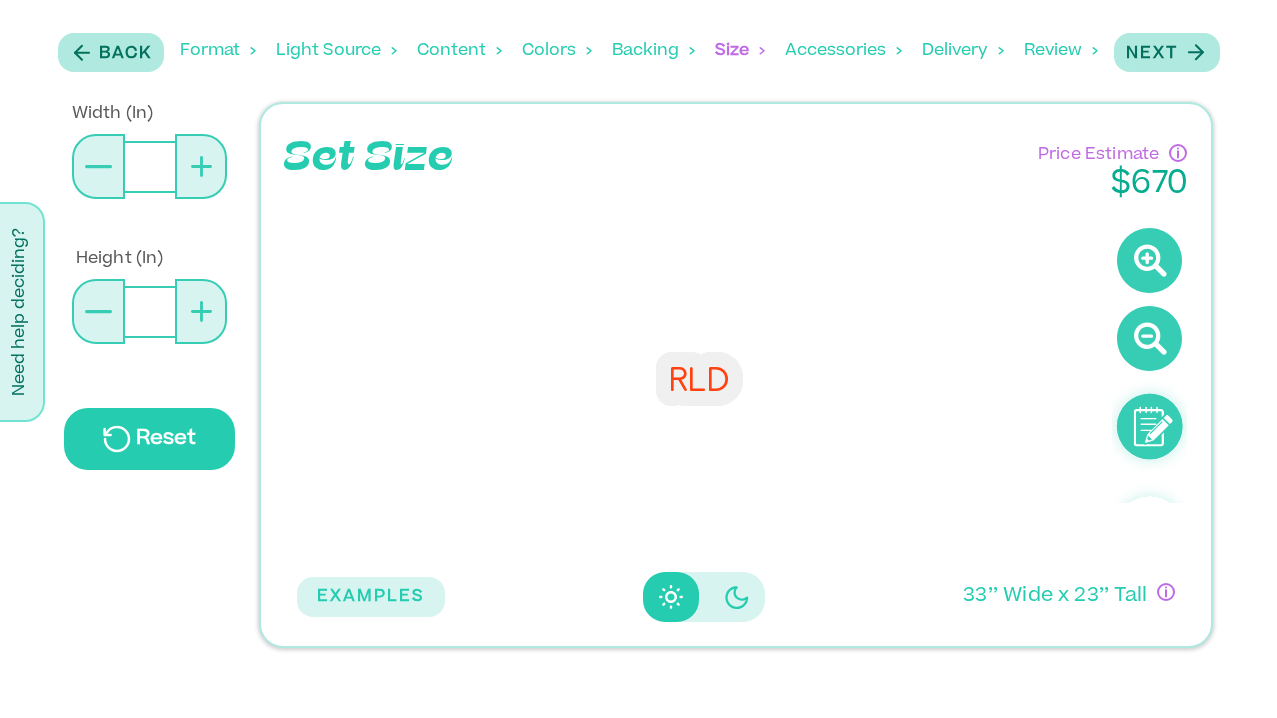 click 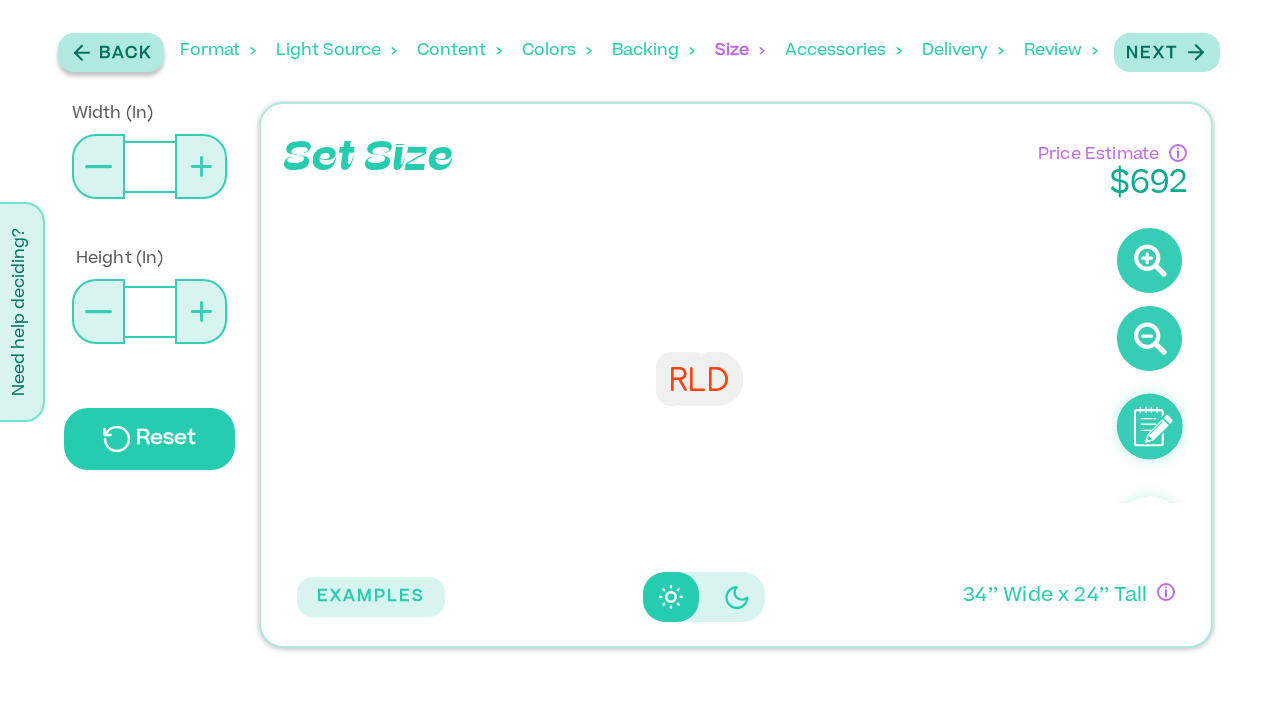 click on "Back" at bounding box center (125, 54) 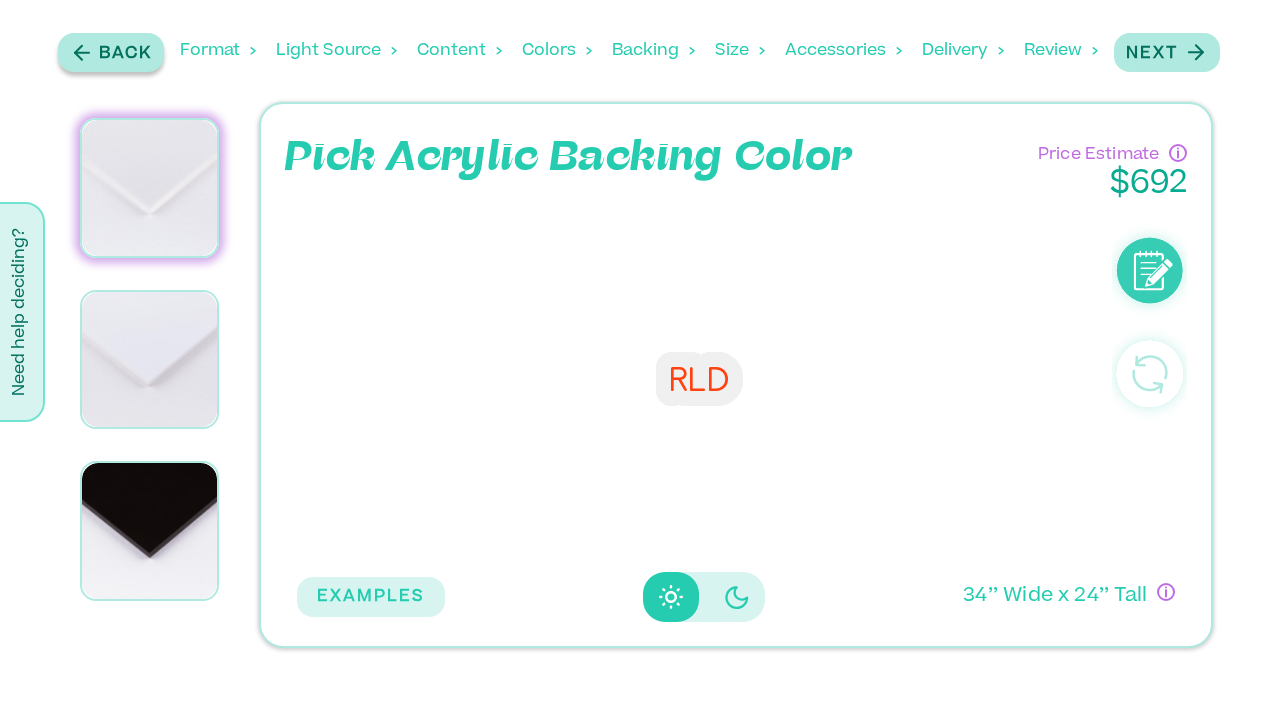 click on "Back" at bounding box center [125, 54] 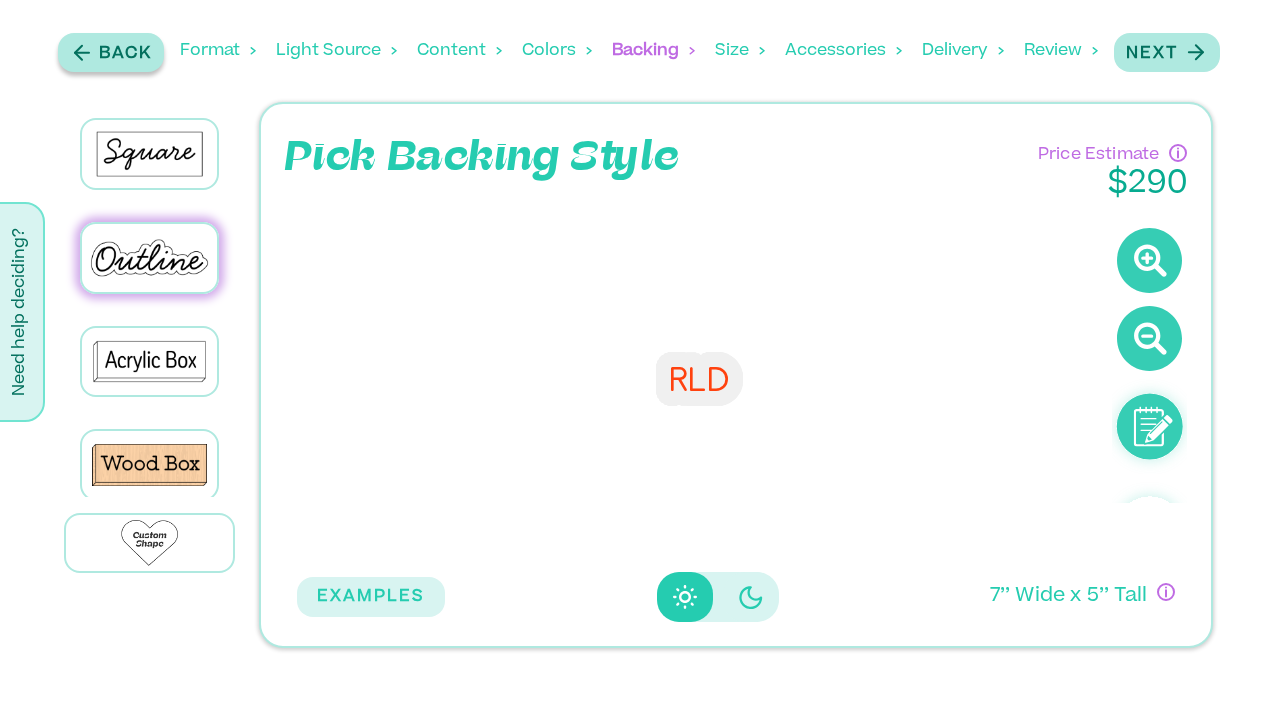 click on "Back" at bounding box center (125, 54) 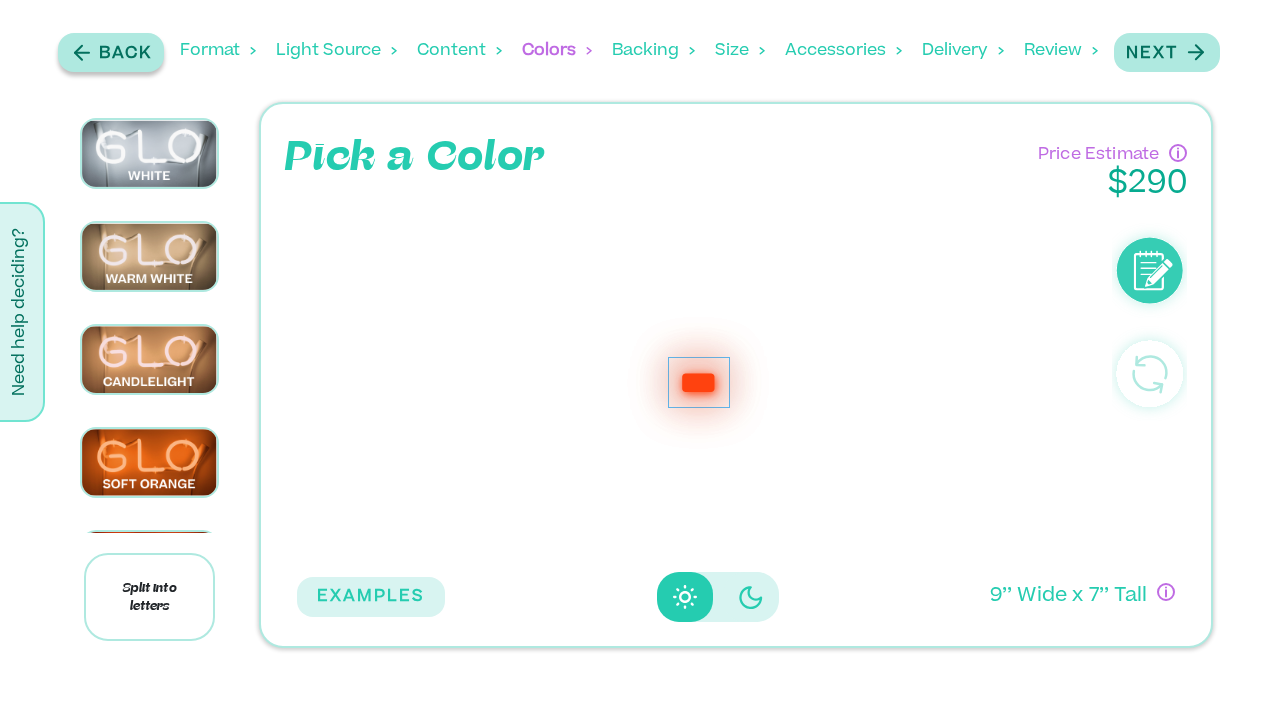 click on "Back" at bounding box center [125, 54] 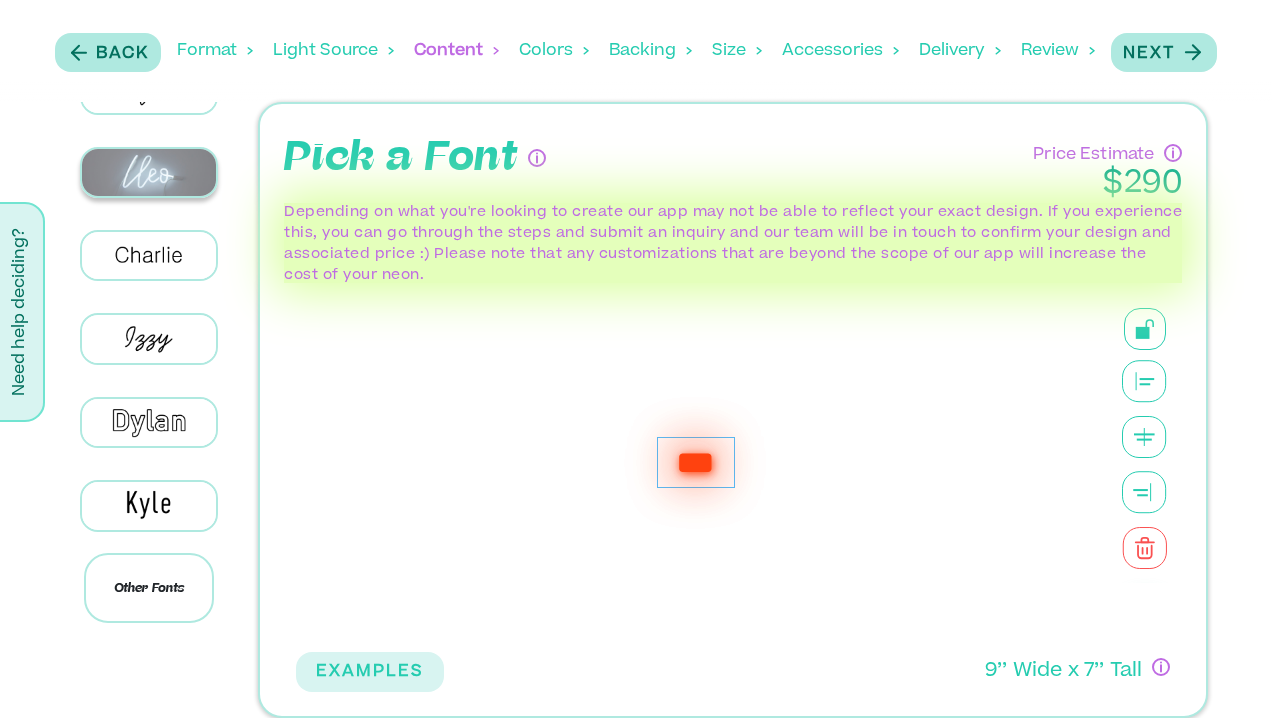 scroll, scrollTop: 407, scrollLeft: 0, axis: vertical 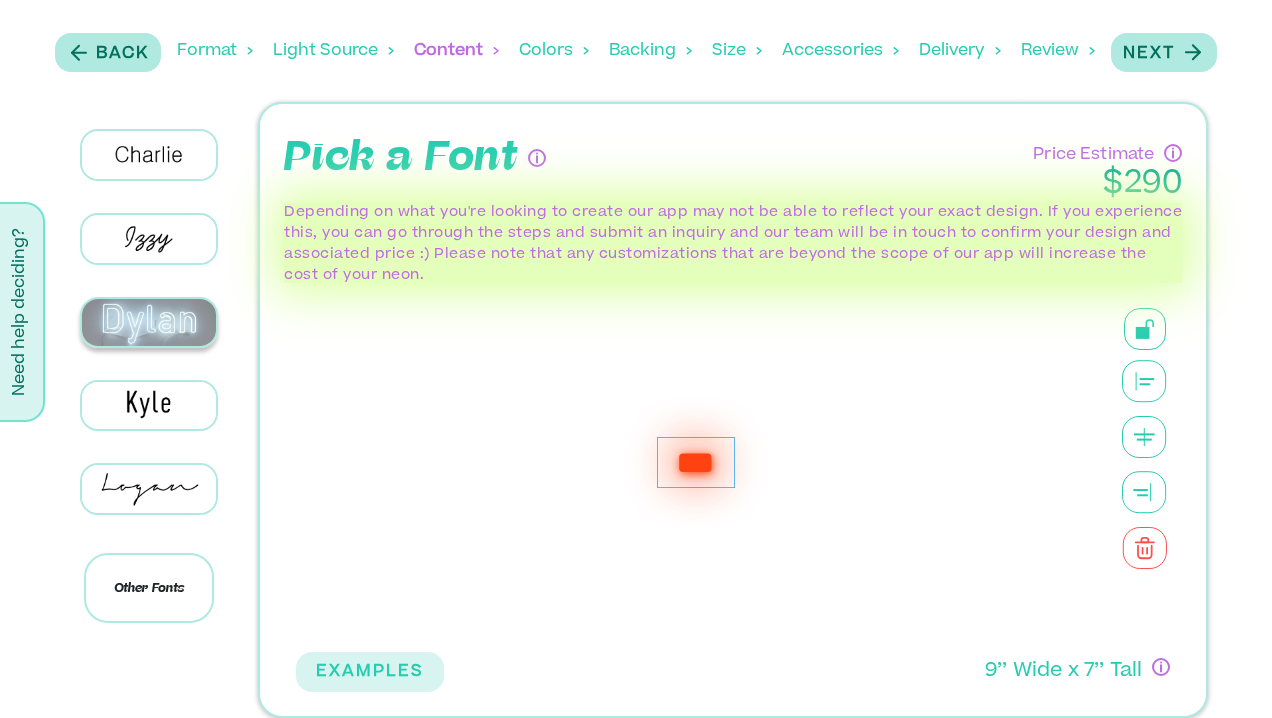 click at bounding box center (149, 322) 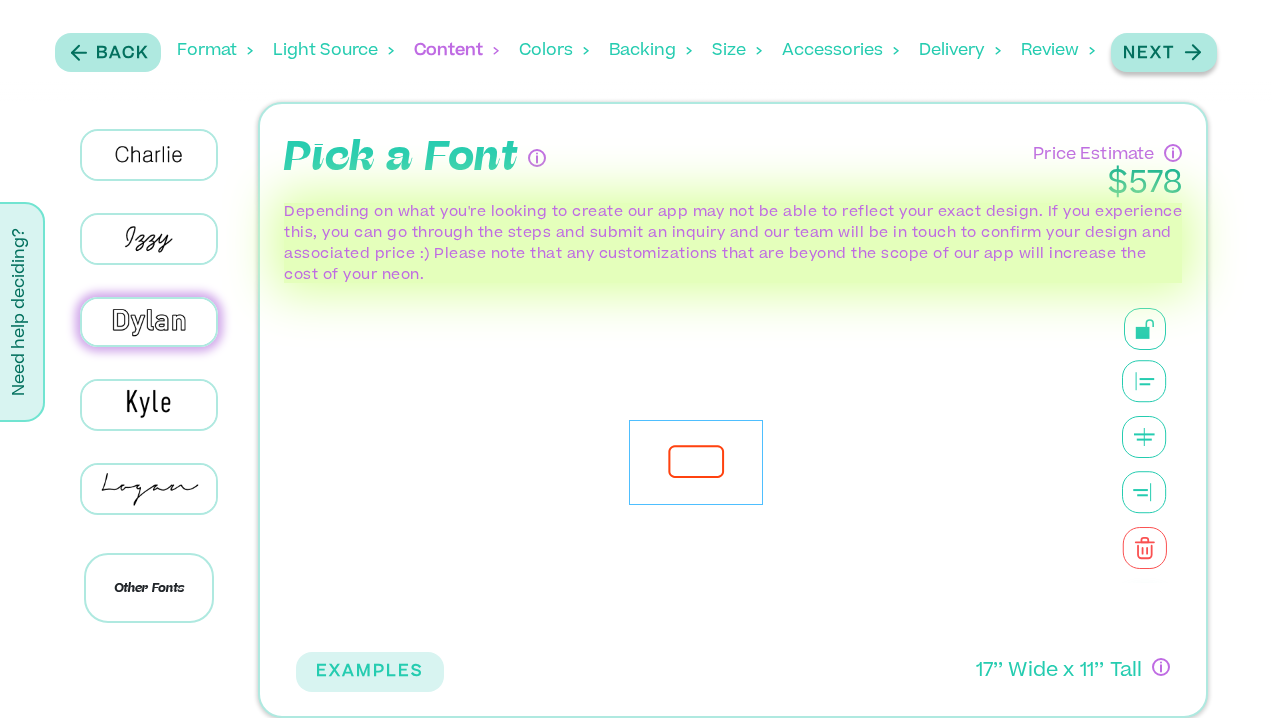 click on "Next" at bounding box center (1149, 54) 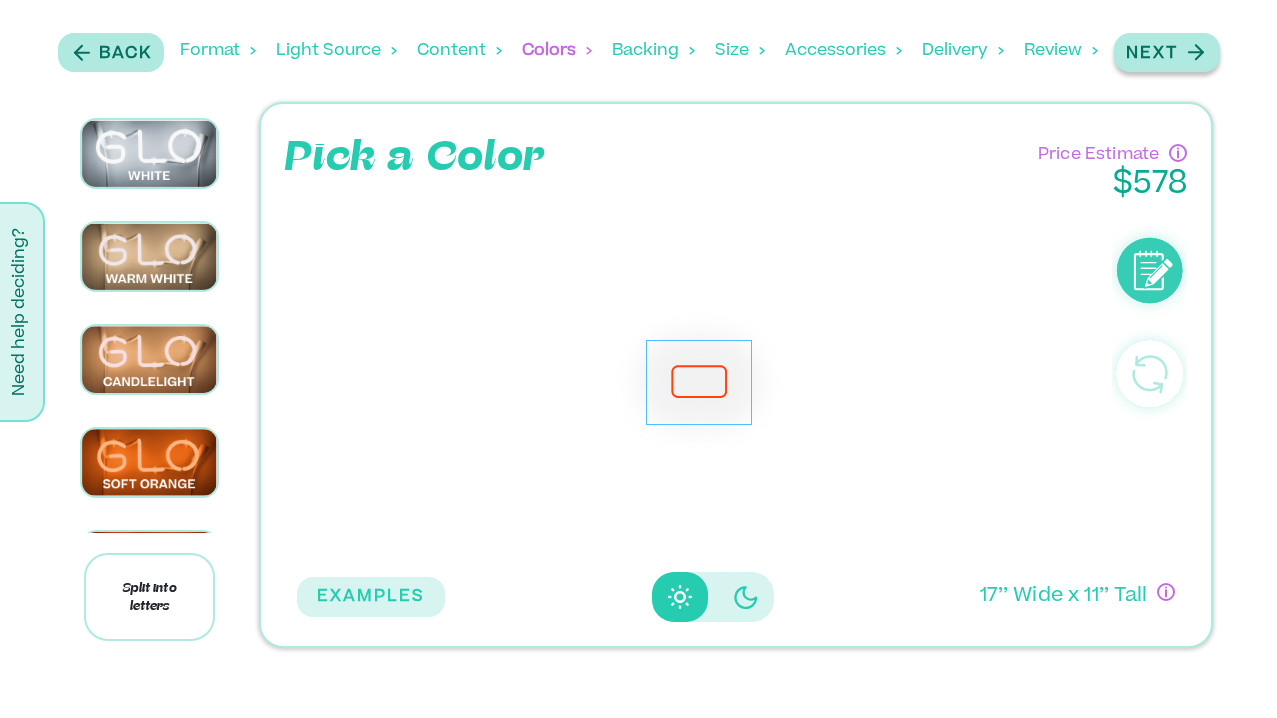 click on "Next" at bounding box center (1152, 54) 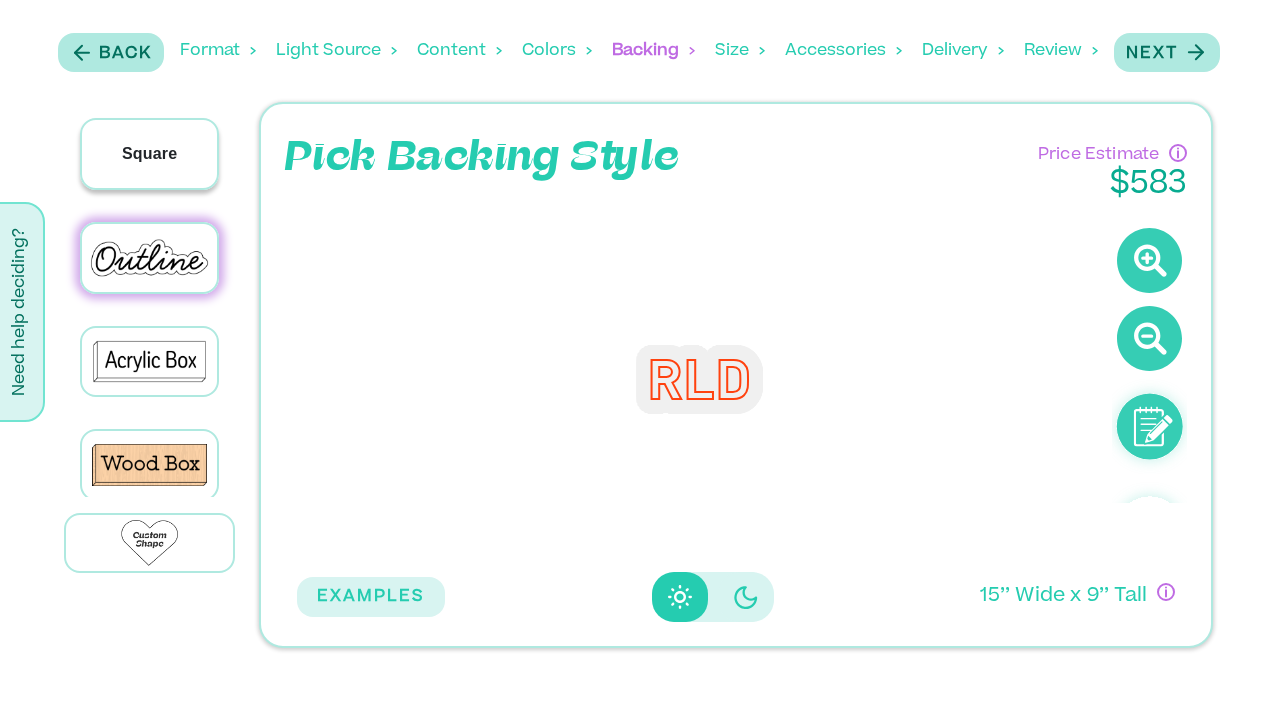 click on "Square" at bounding box center (150, 154) 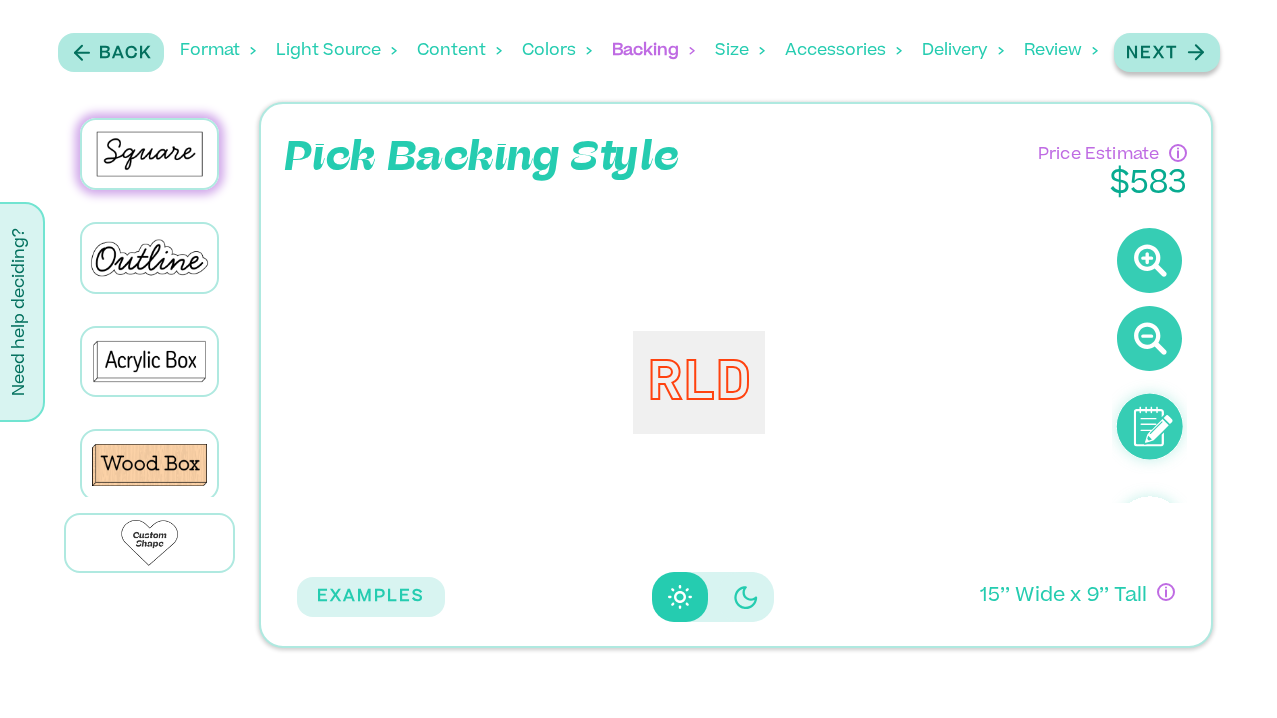 click on "Next" at bounding box center [1152, 54] 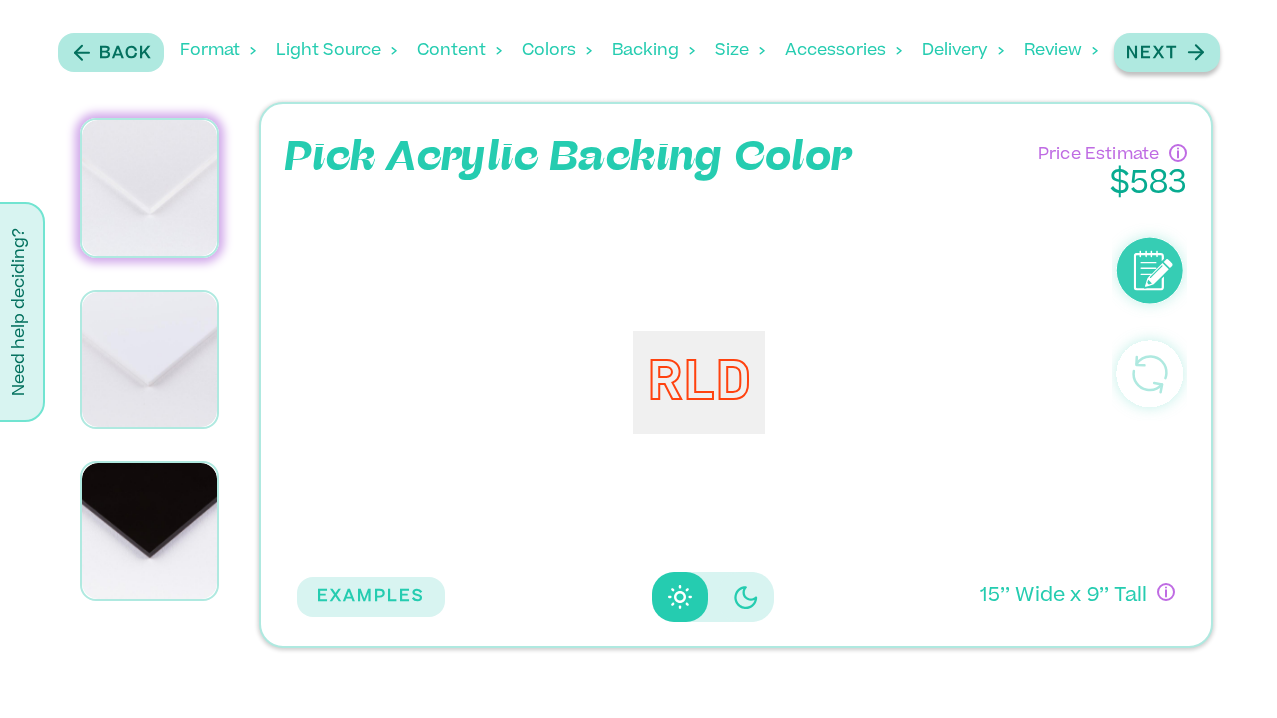 click on "Next" at bounding box center [1152, 54] 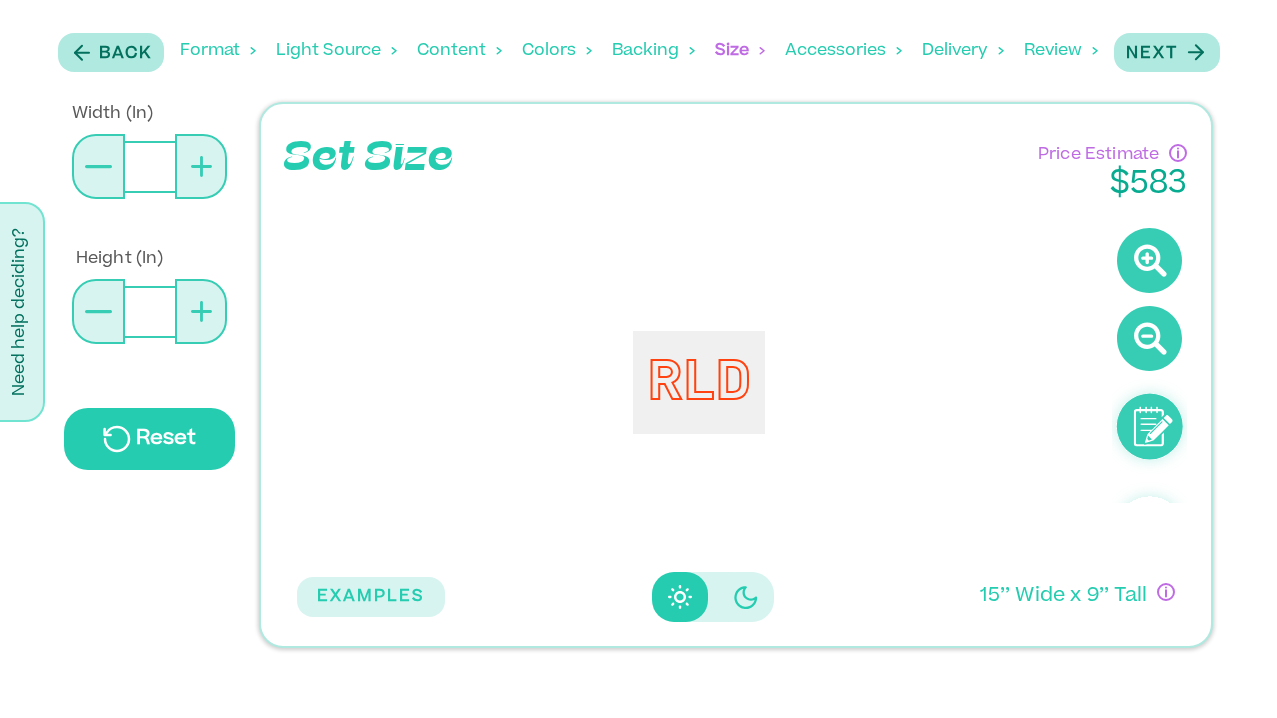 click 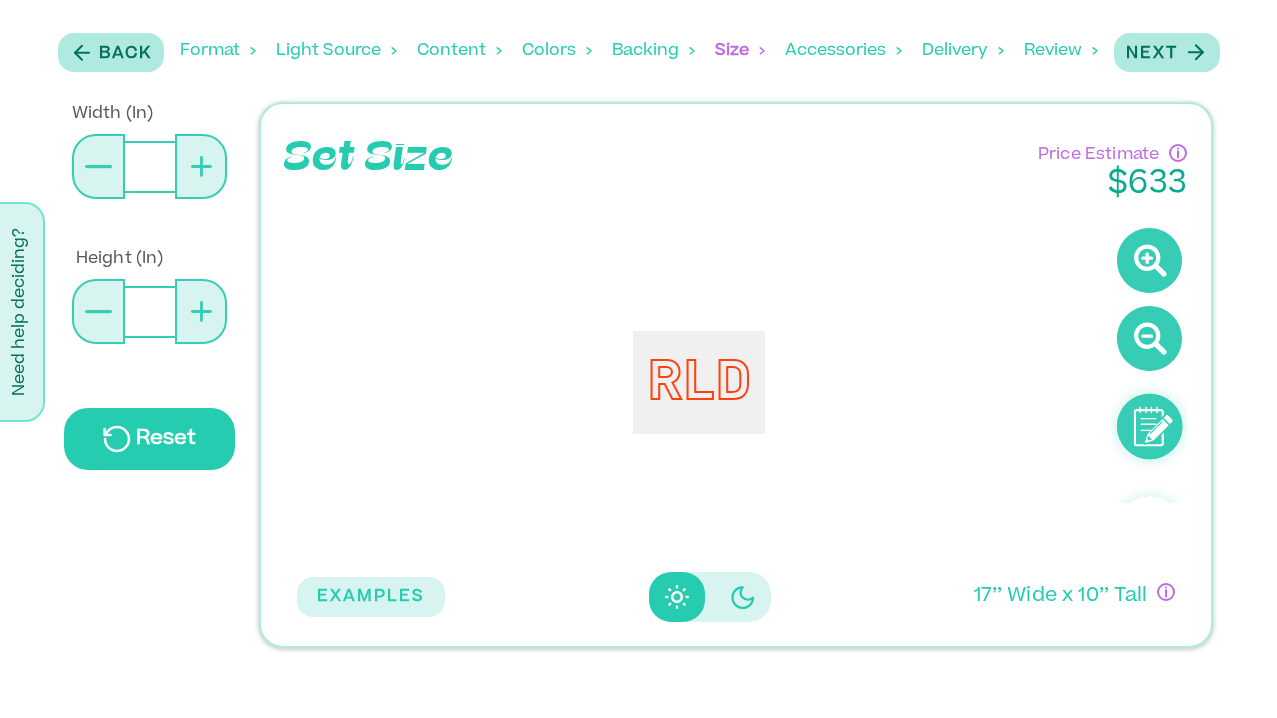 click 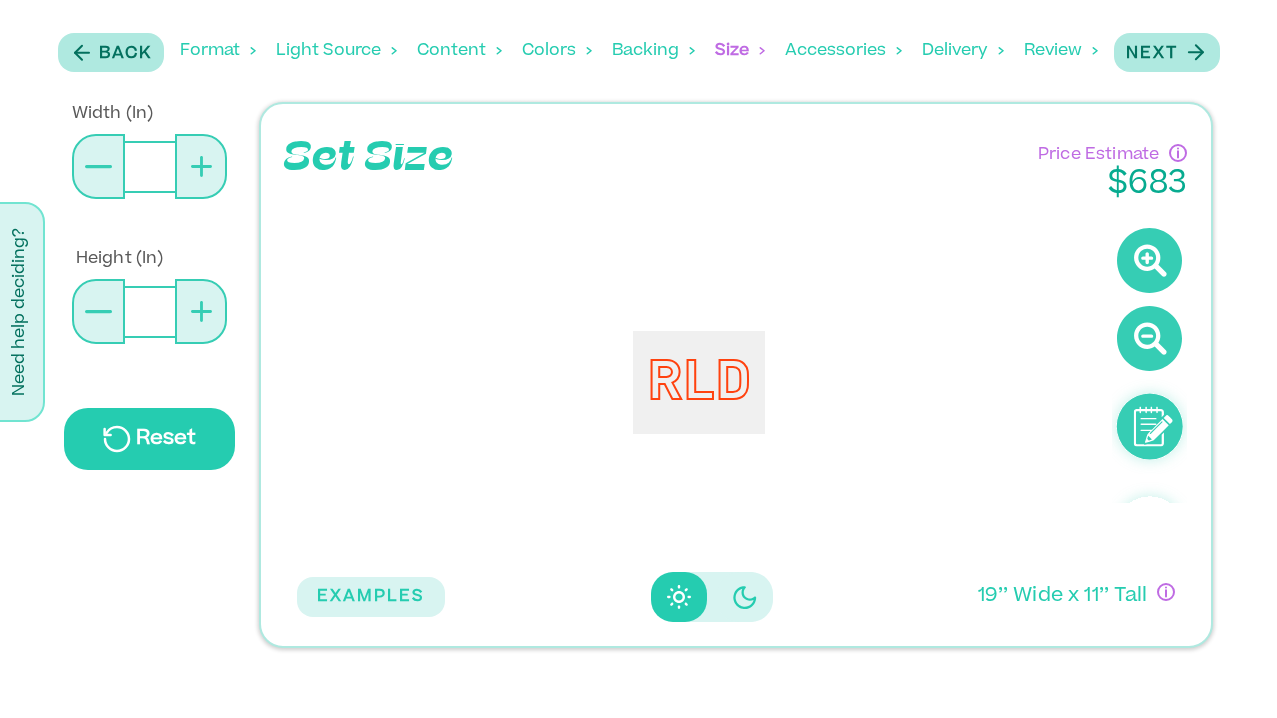 click 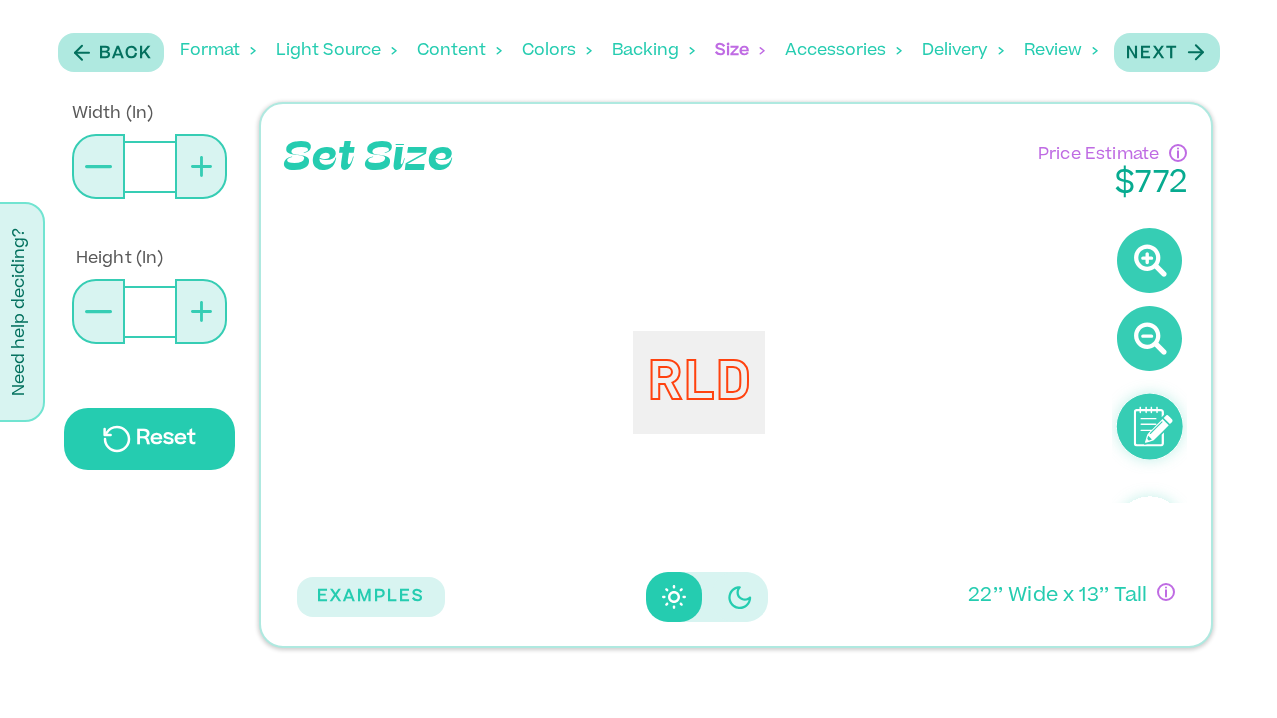 click 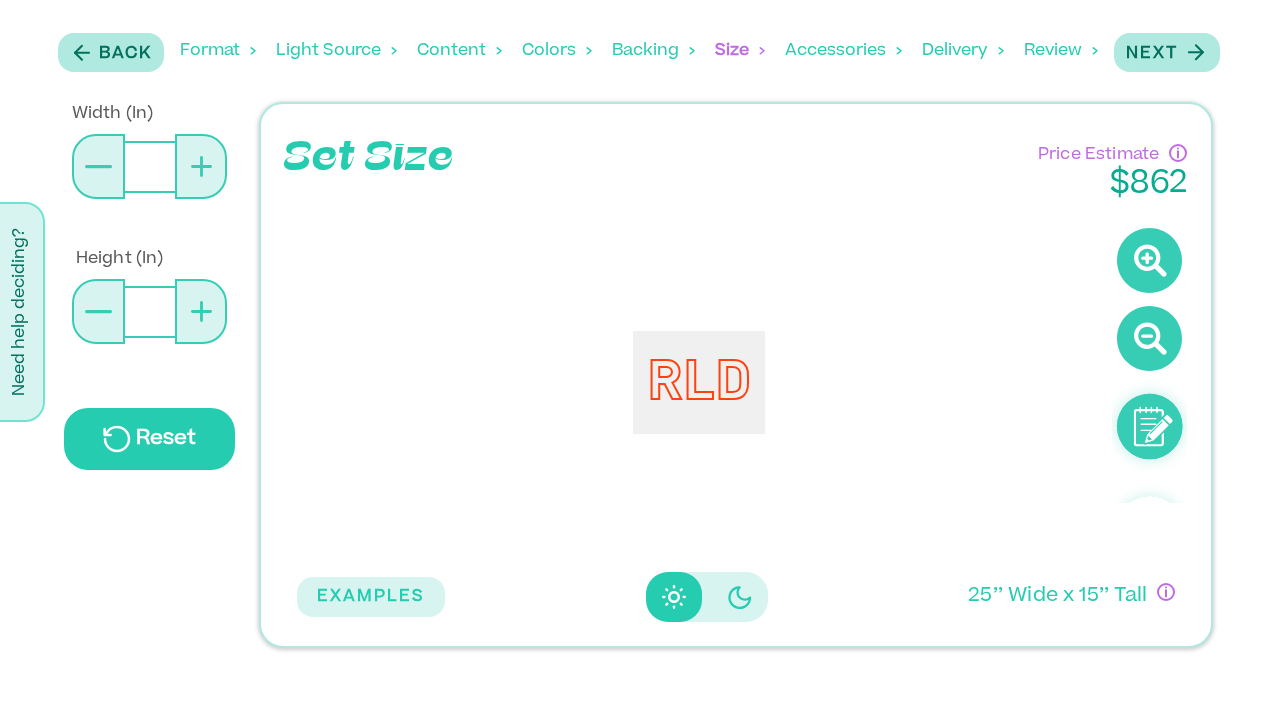 click 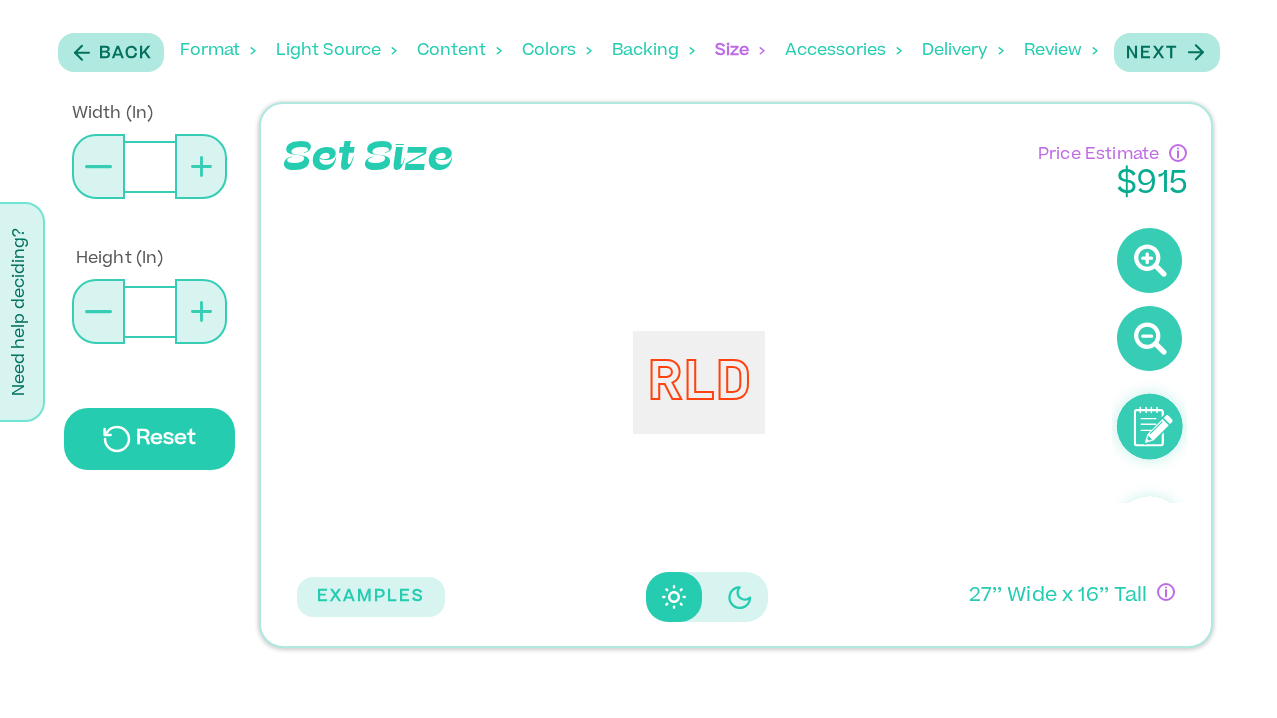click 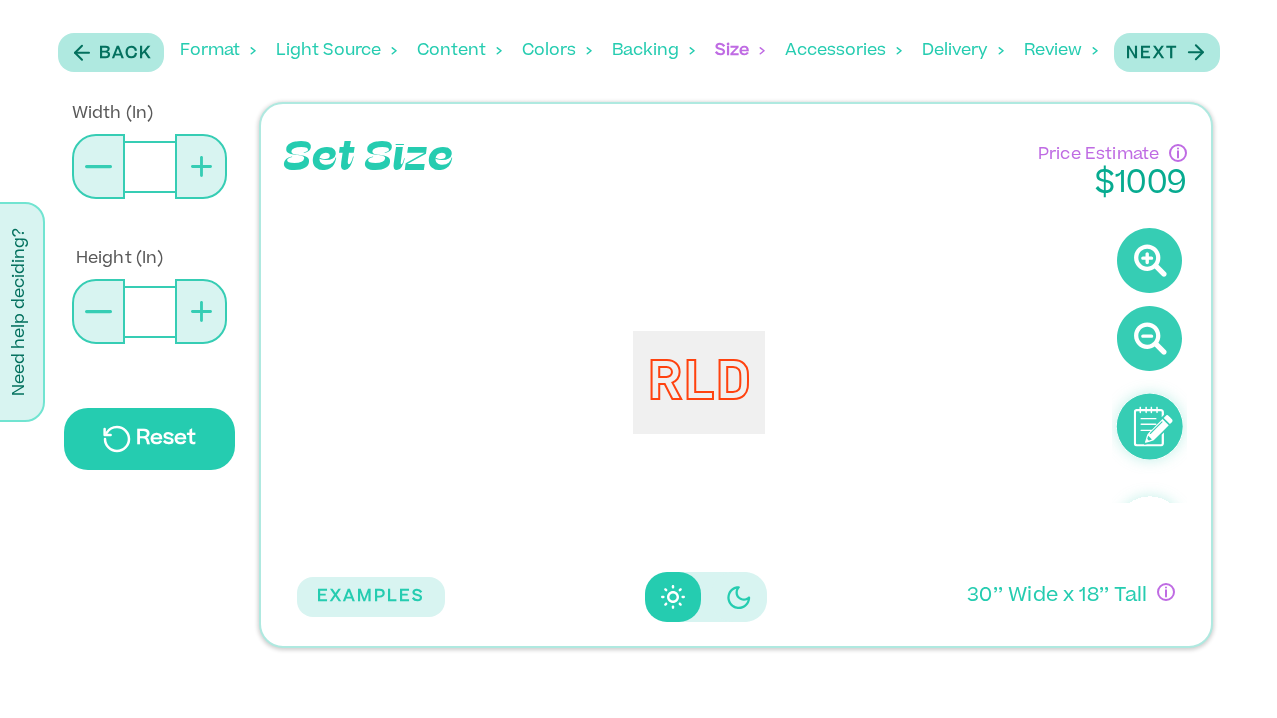 click 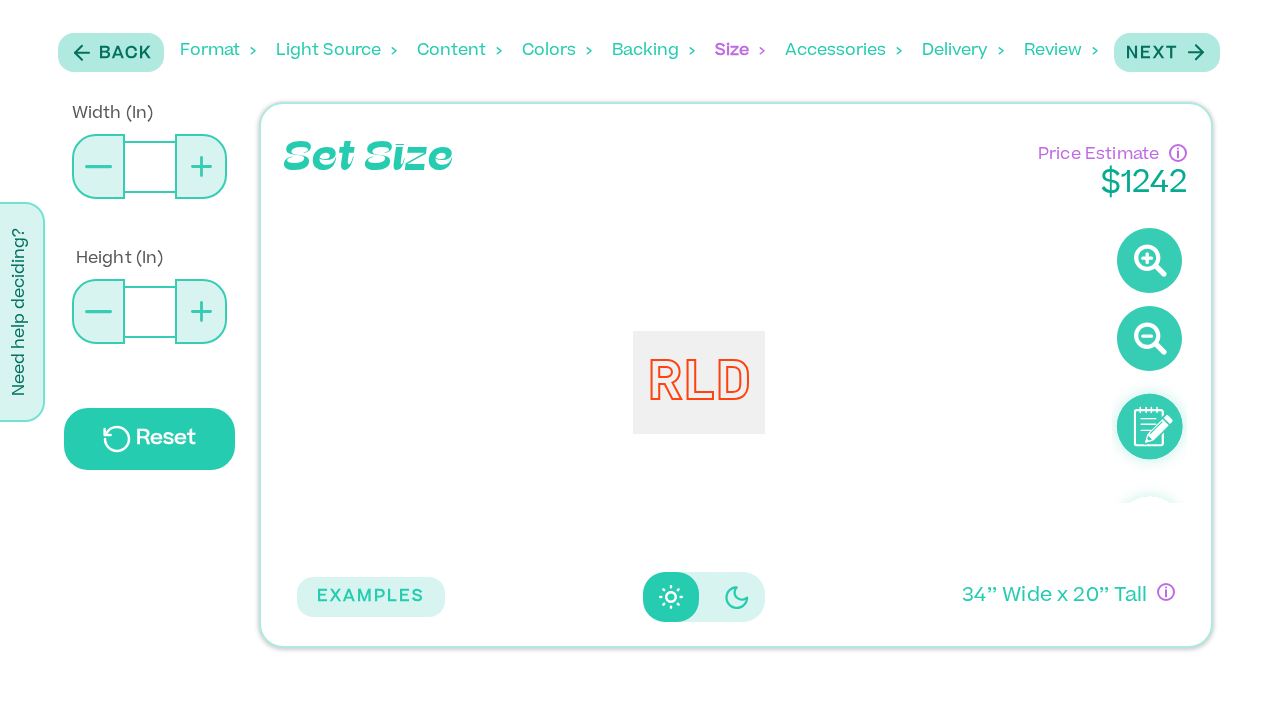 click 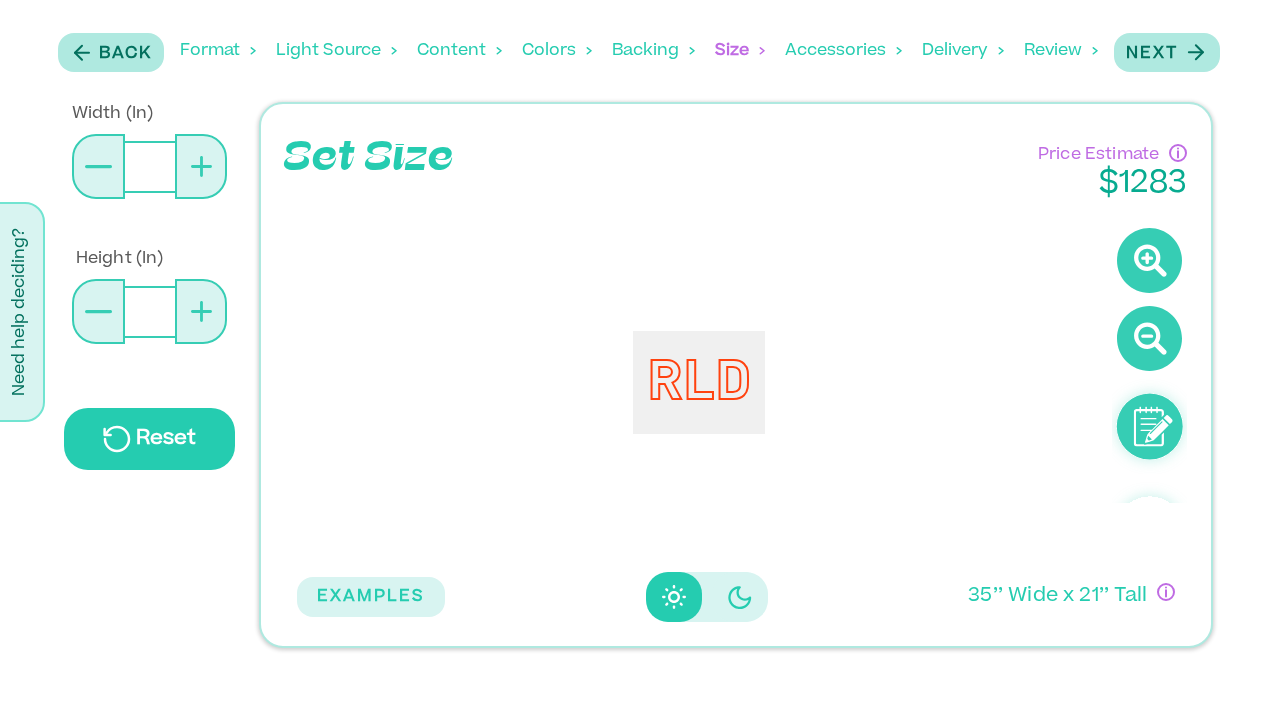 click 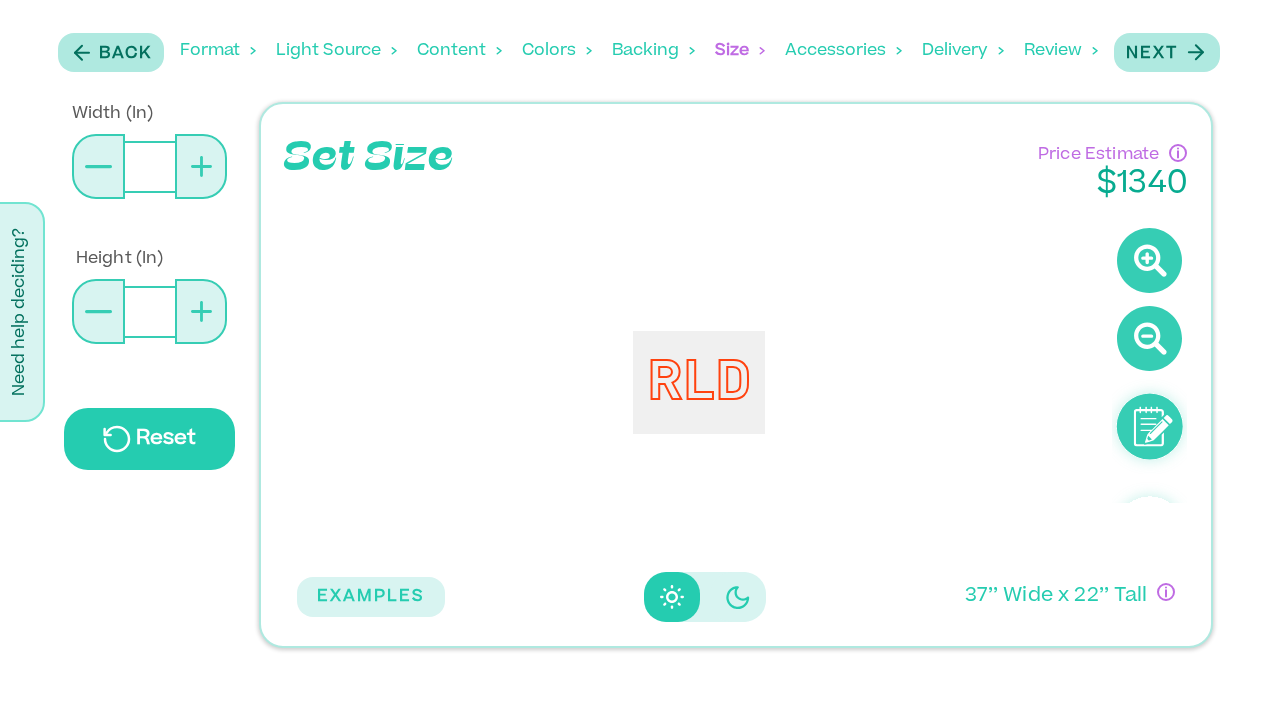 click 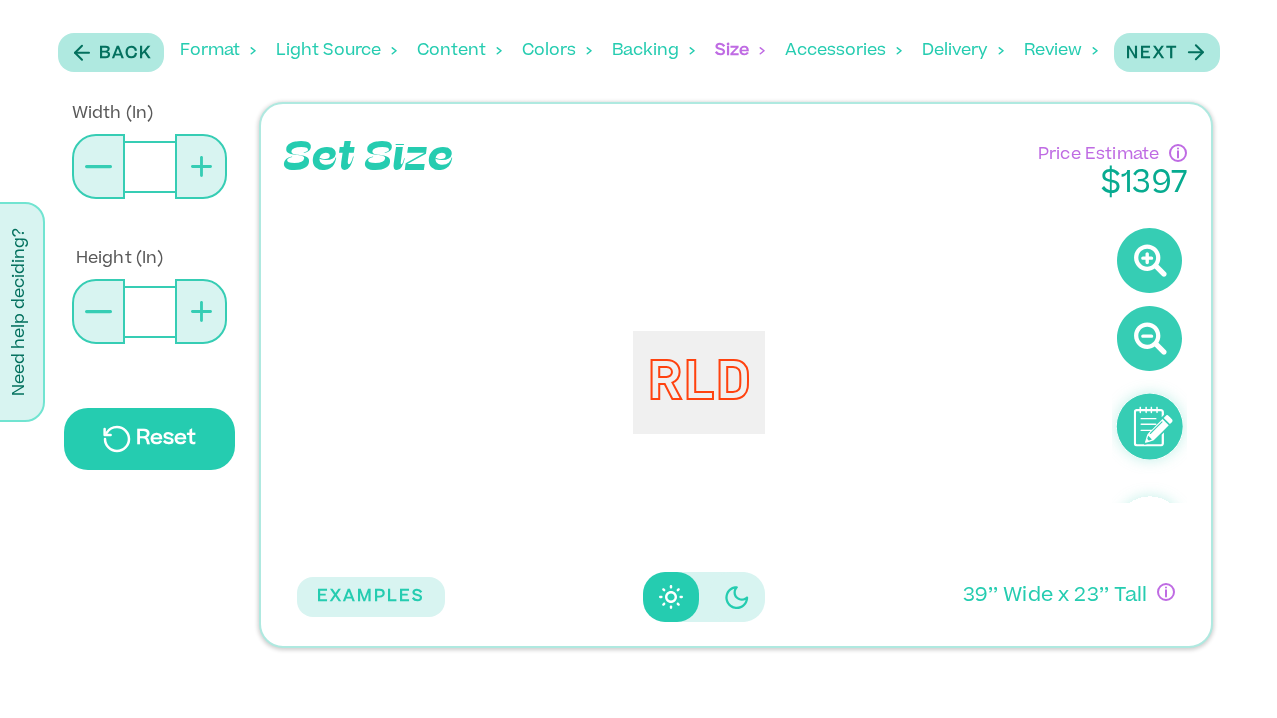 click 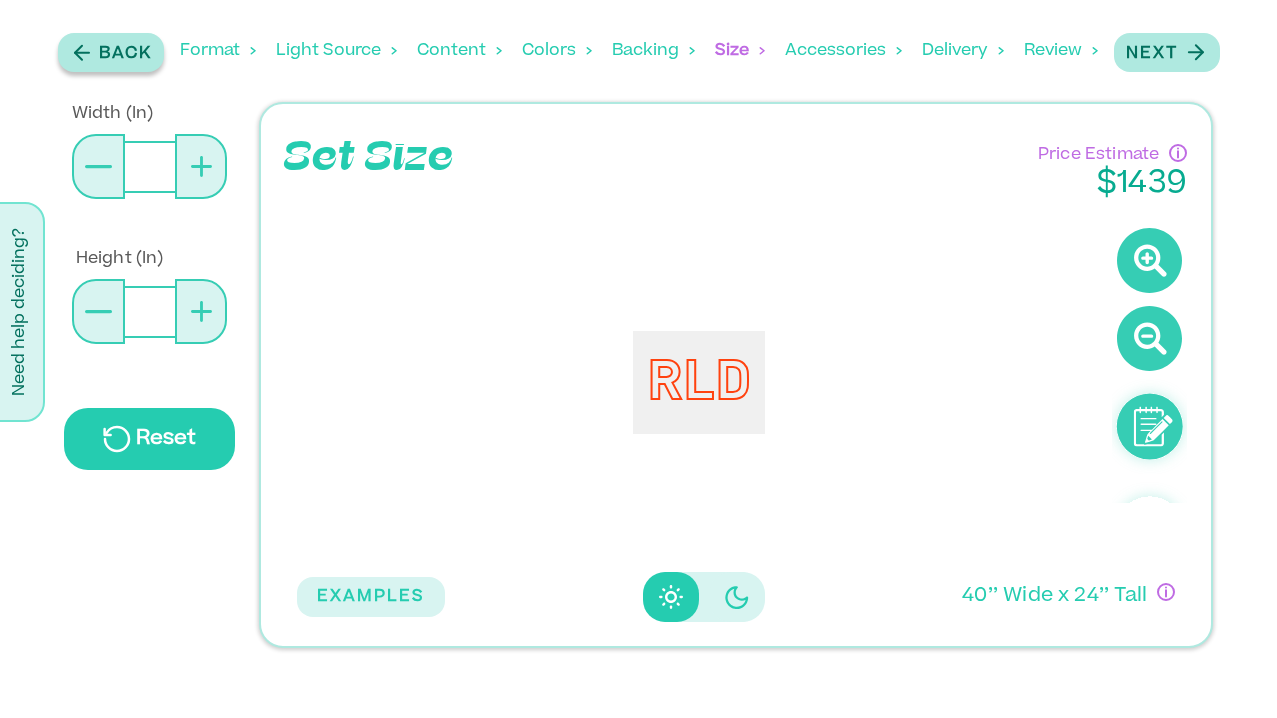 click on "Back" at bounding box center [125, 54] 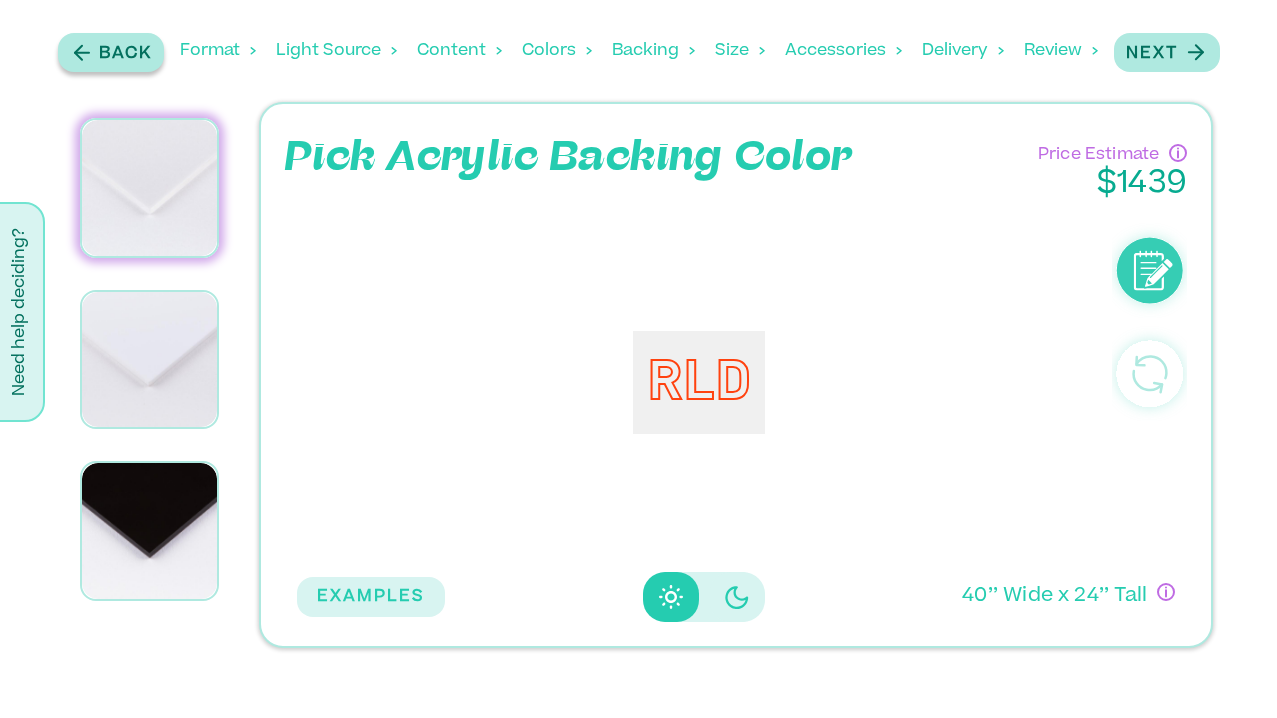 click on "Back" at bounding box center [125, 54] 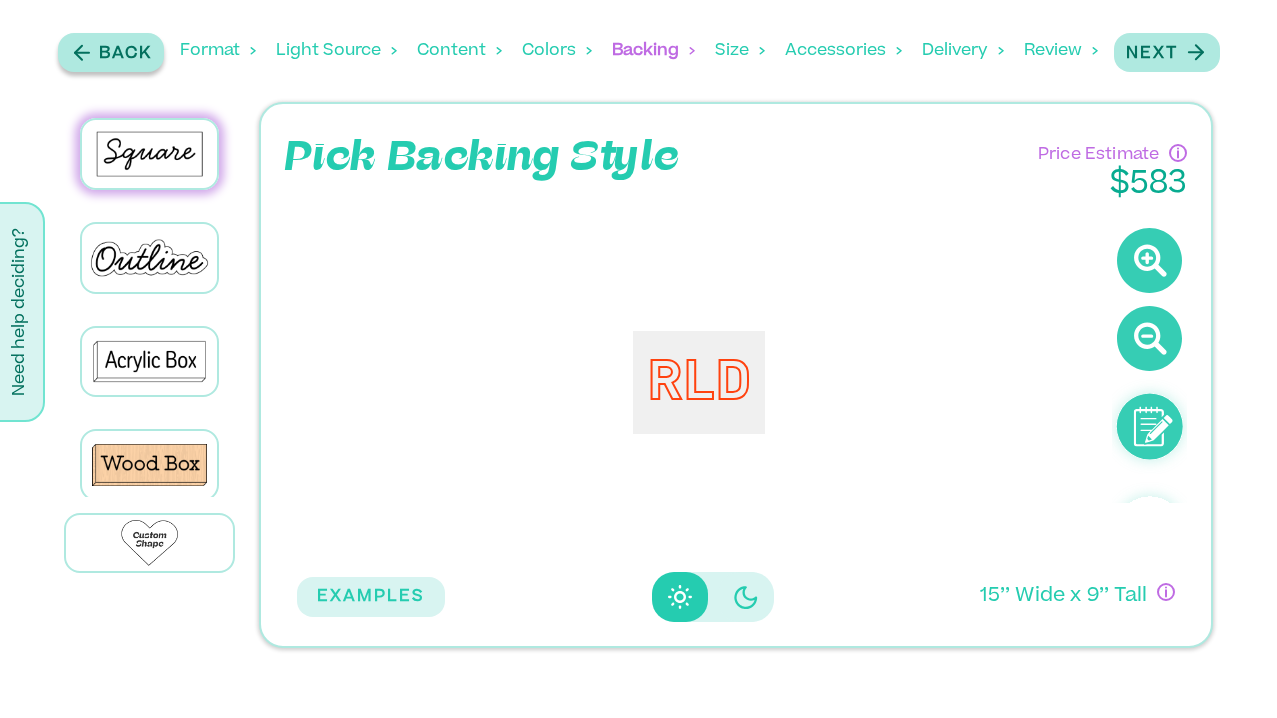click on "Back" at bounding box center (125, 54) 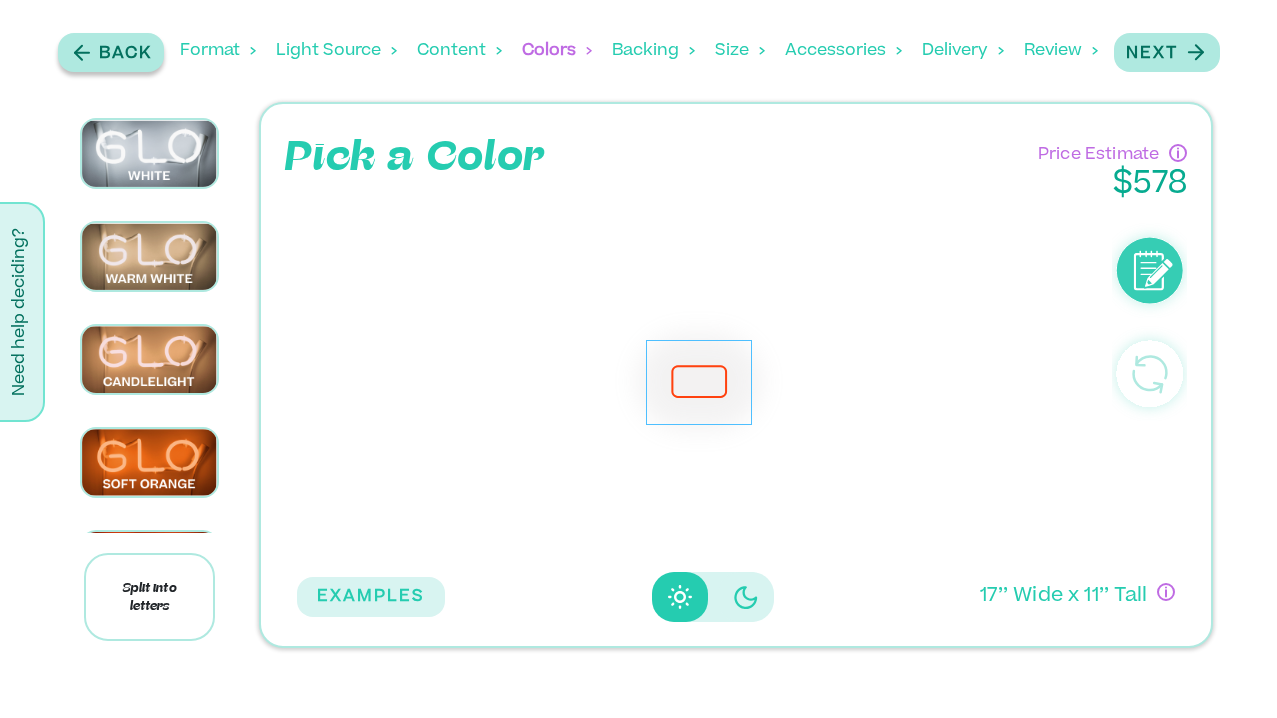 click on "Back" at bounding box center [125, 54] 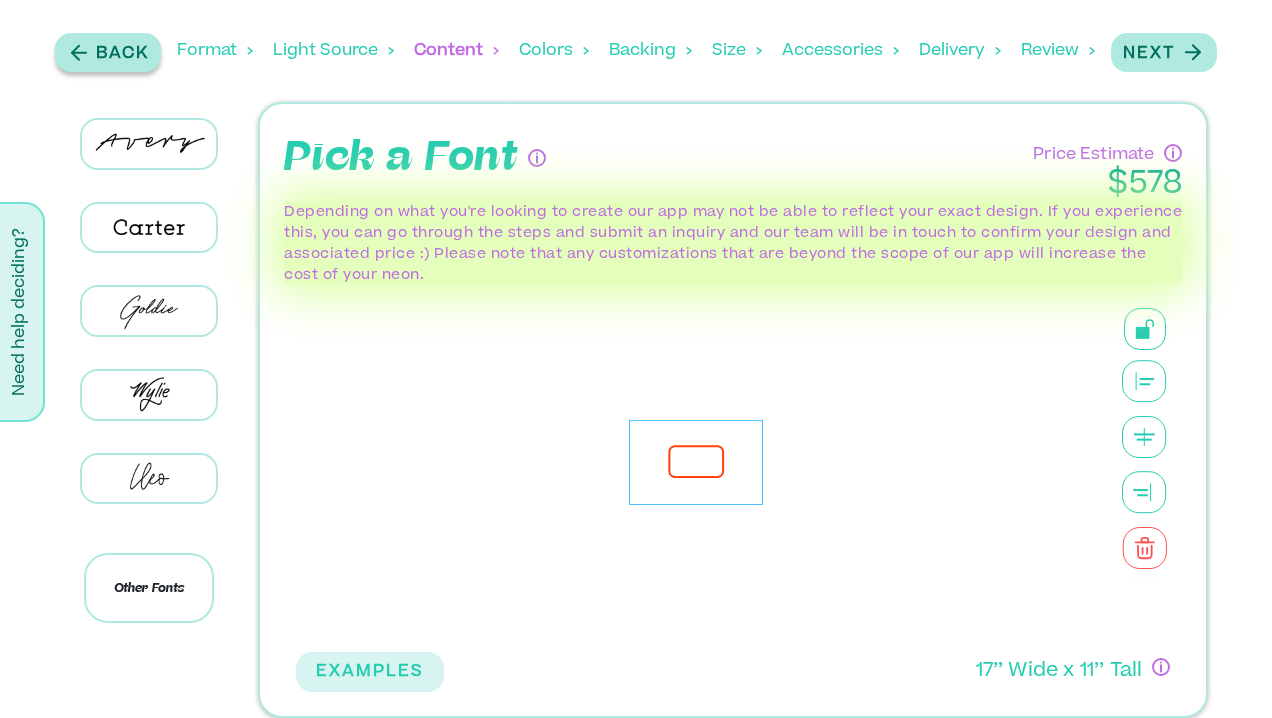 click on "Back" at bounding box center [122, 54] 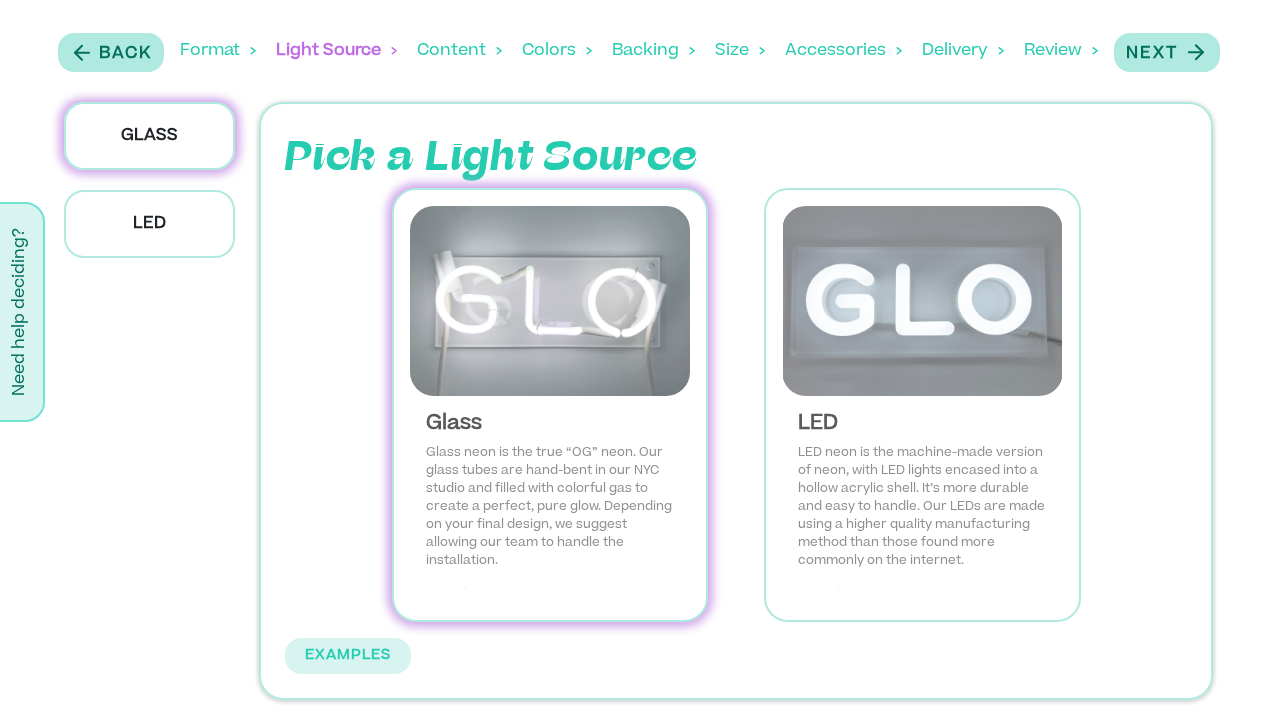 click at bounding box center [550, 301] 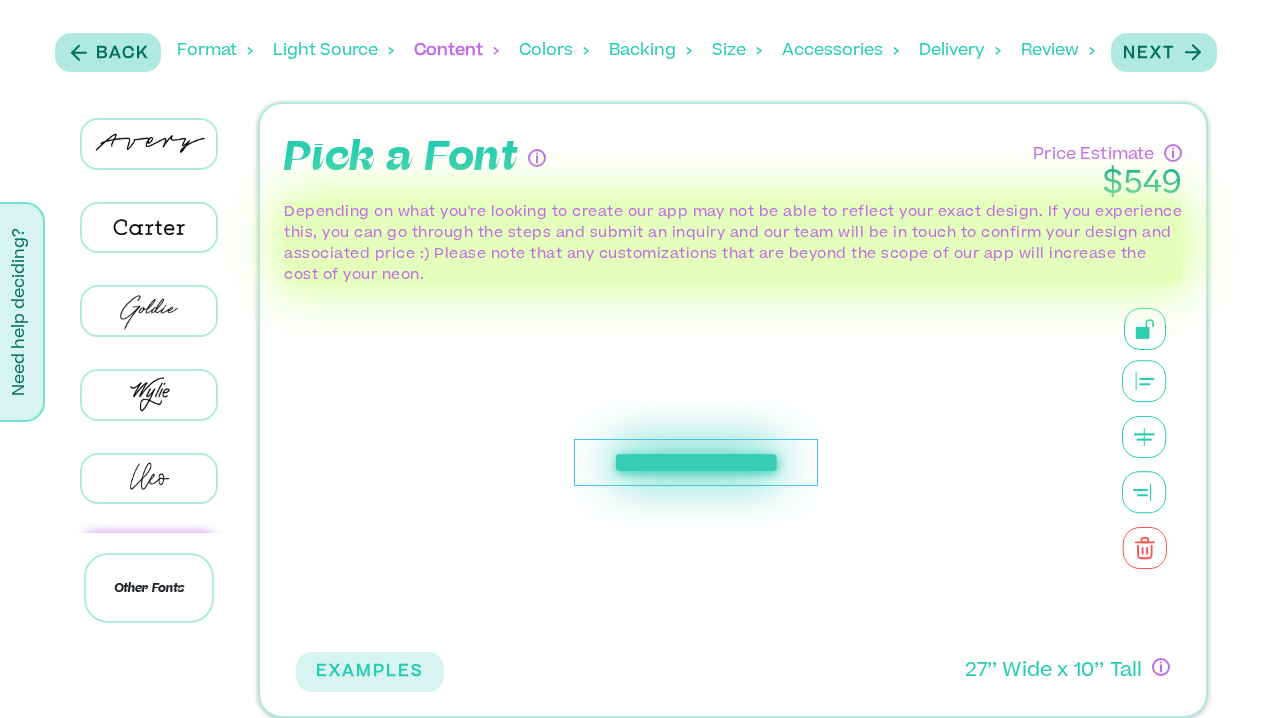 click on "**********" at bounding box center (696, 462) 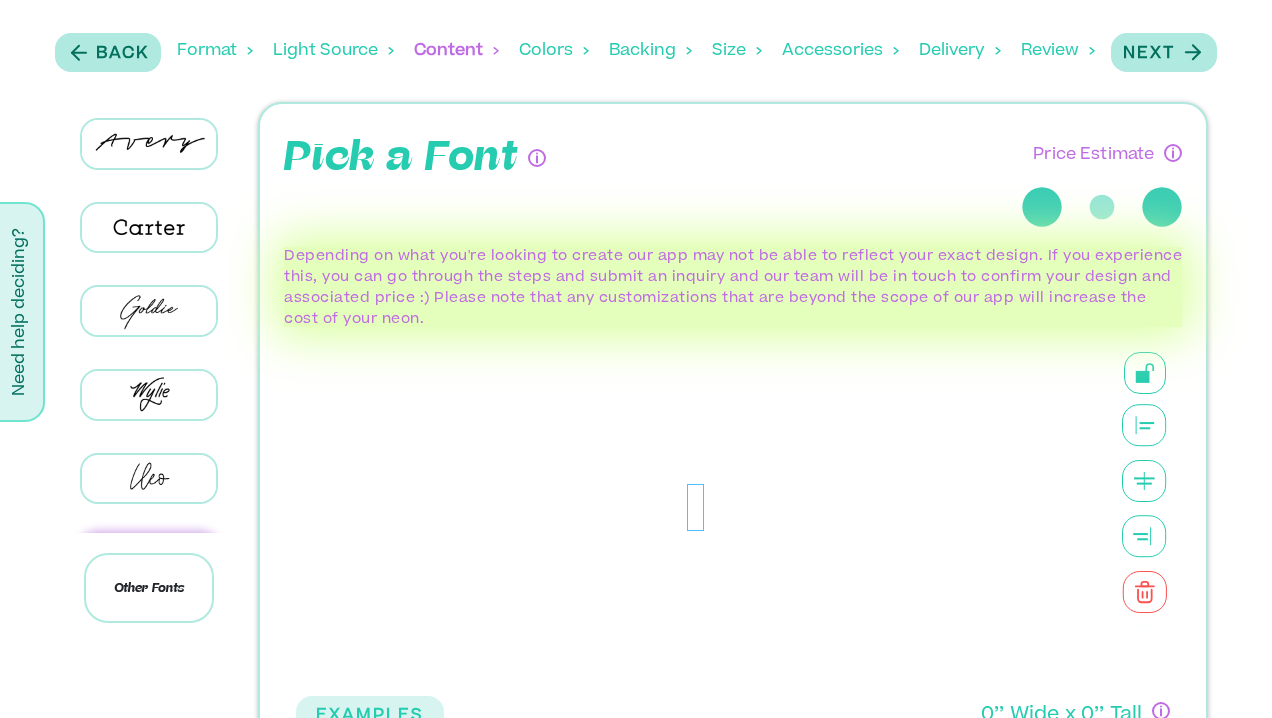 type 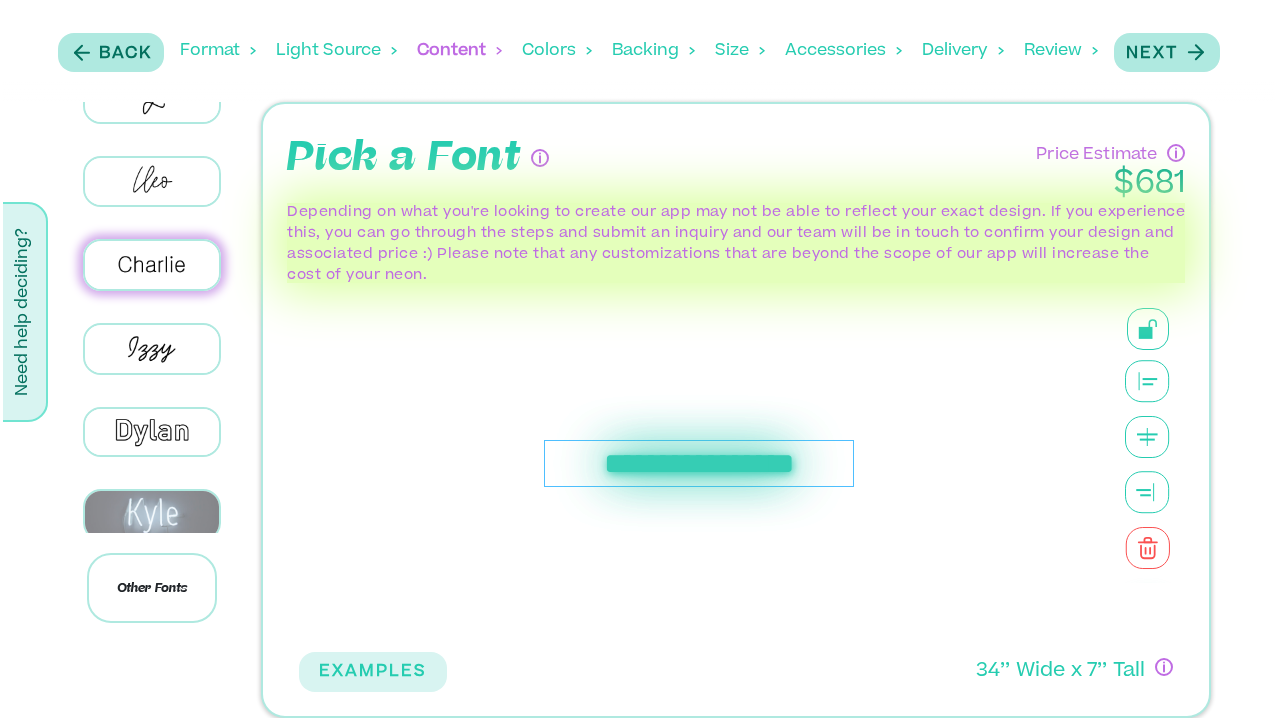 scroll, scrollTop: 364, scrollLeft: 0, axis: vertical 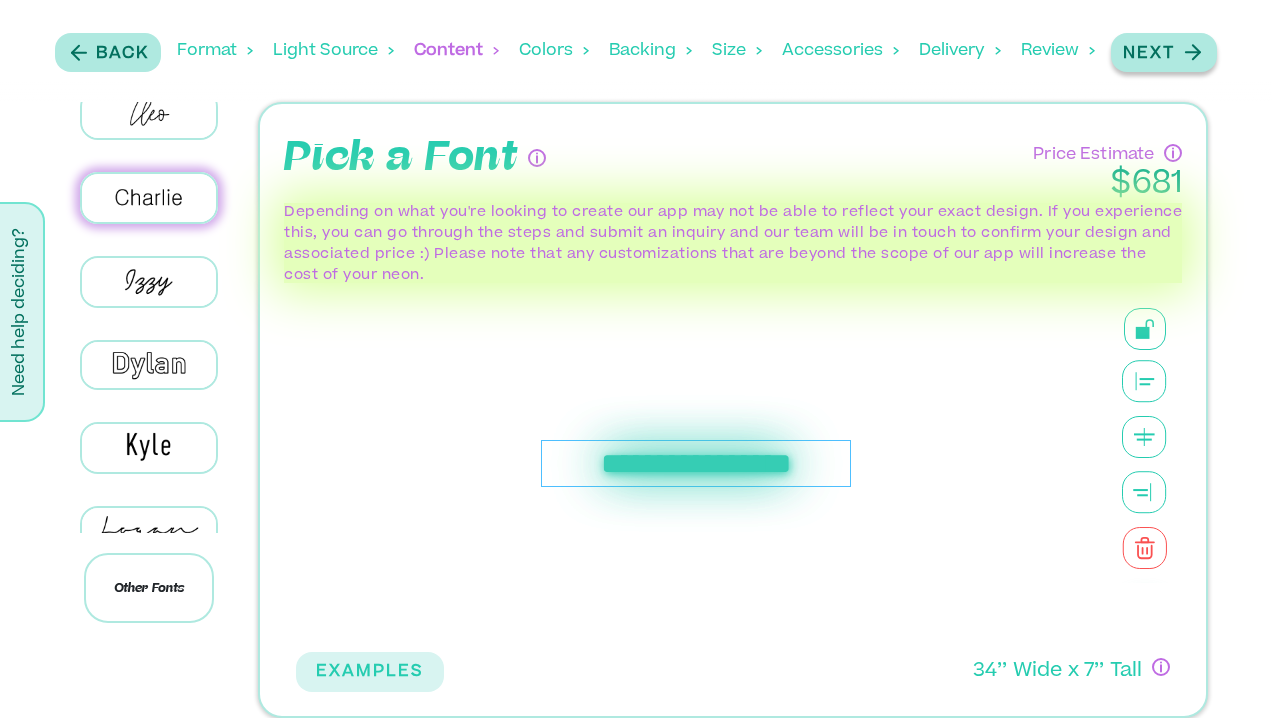 click 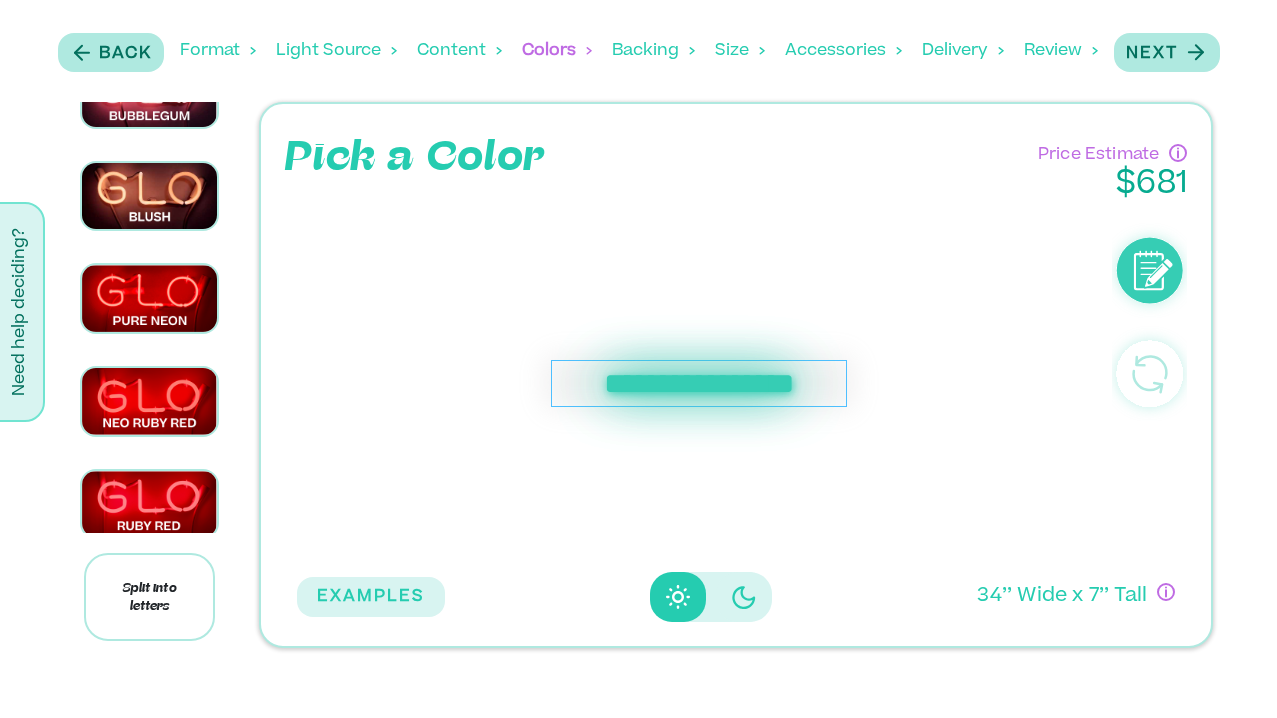 scroll, scrollTop: 2381, scrollLeft: 0, axis: vertical 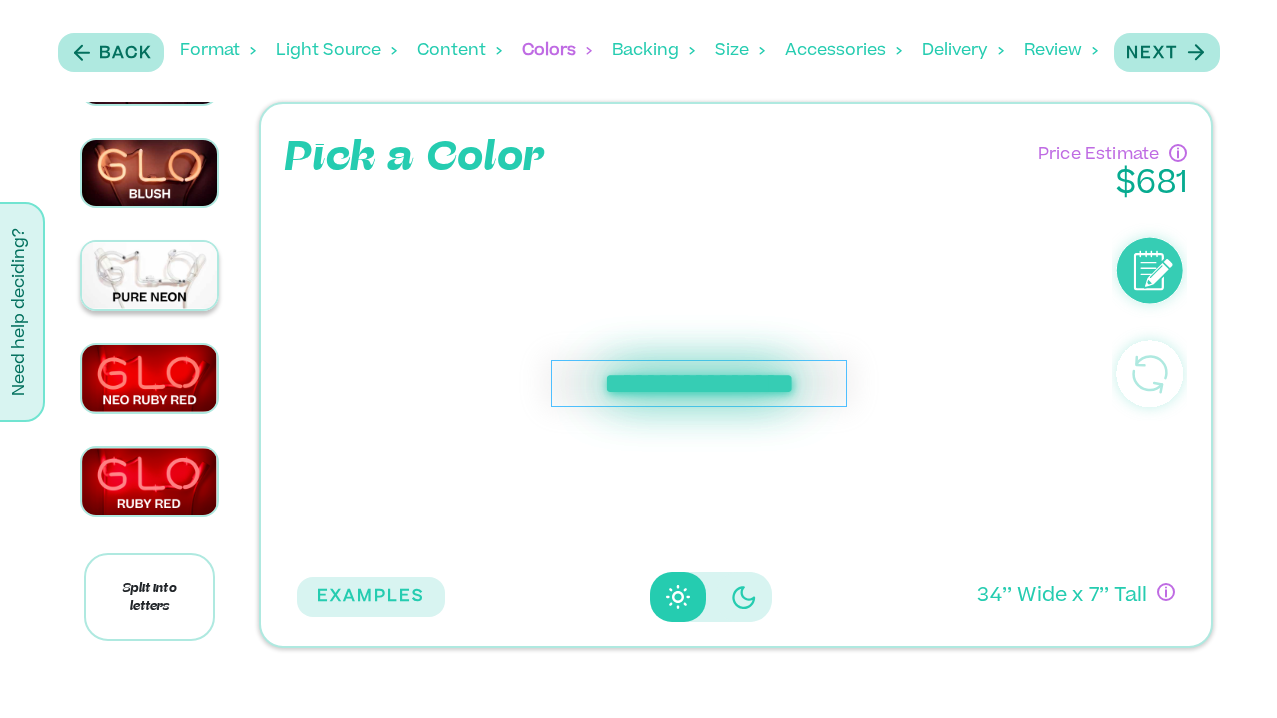 click at bounding box center [150, 275] 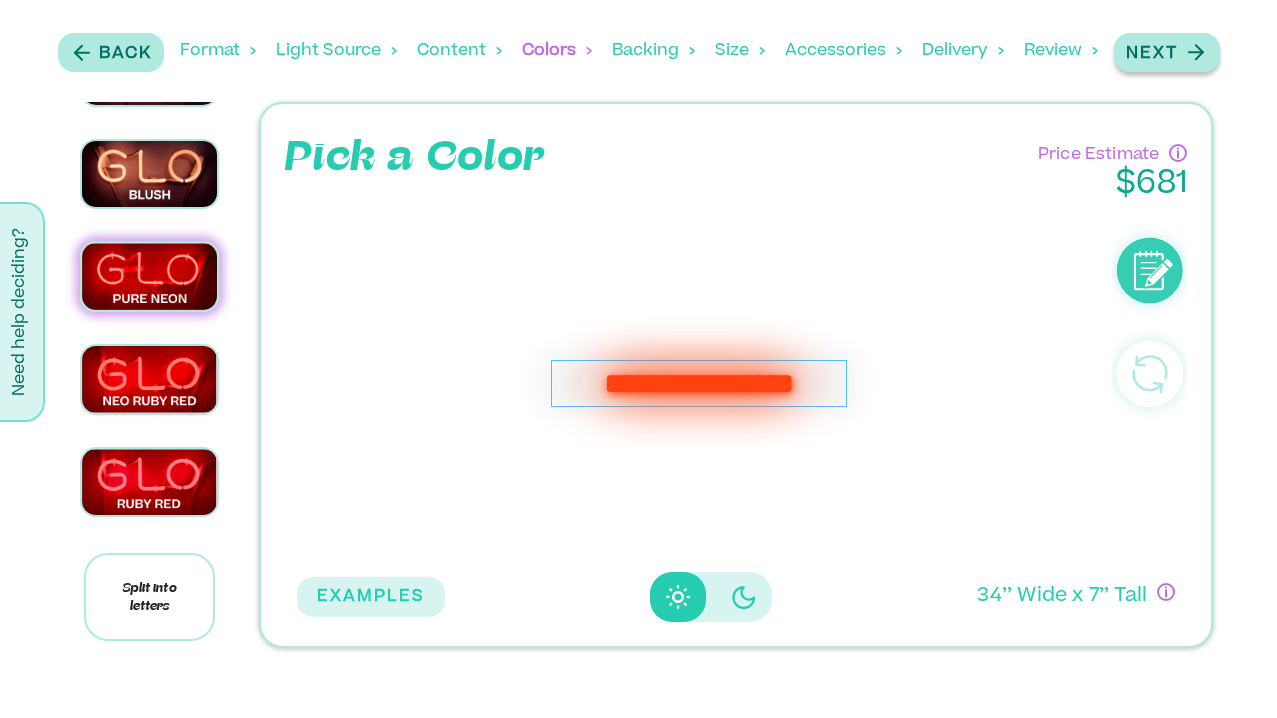 click on "Next" at bounding box center (1152, 54) 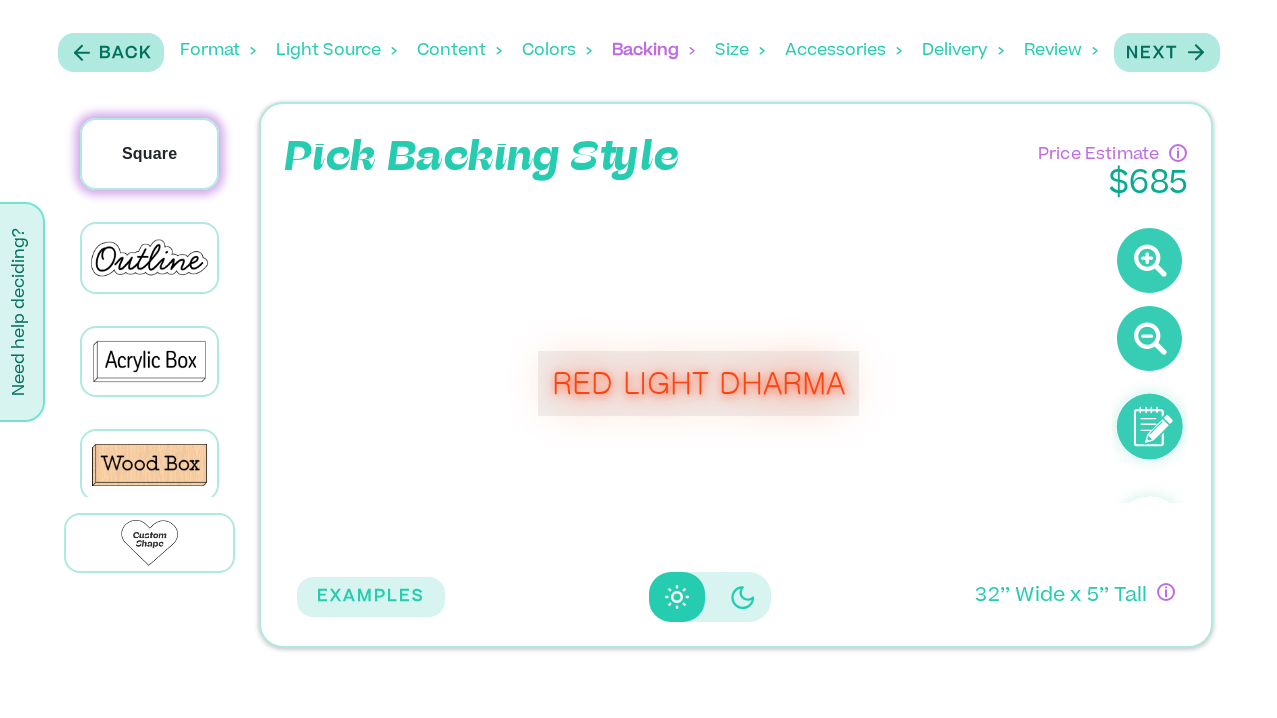 click on "Square" at bounding box center (149, 154) 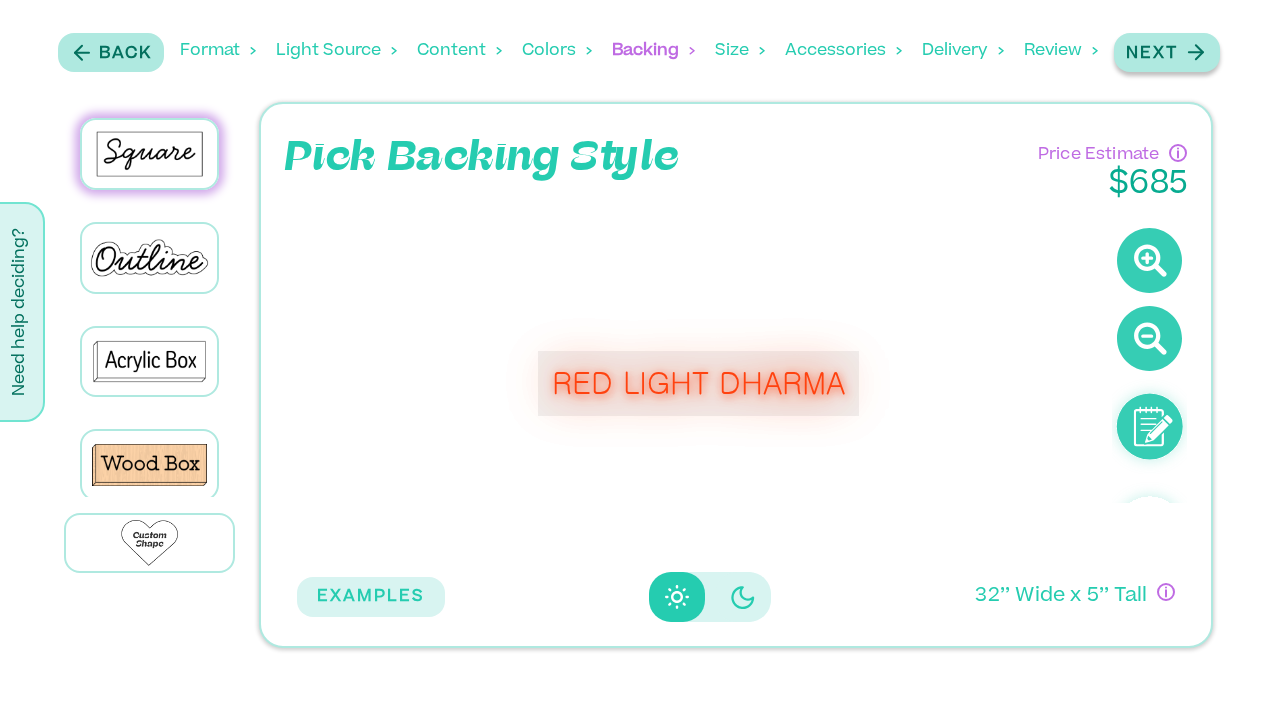 click on "Next" at bounding box center [1152, 54] 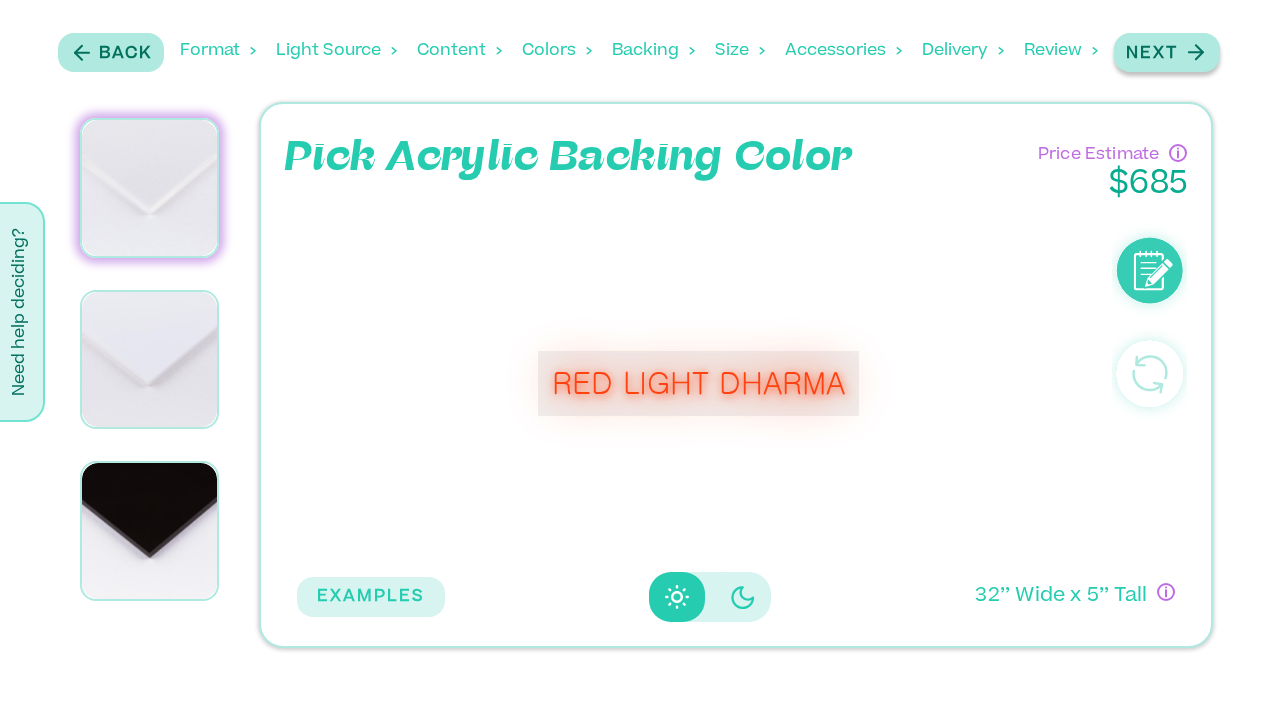 click on "Next" at bounding box center [1152, 54] 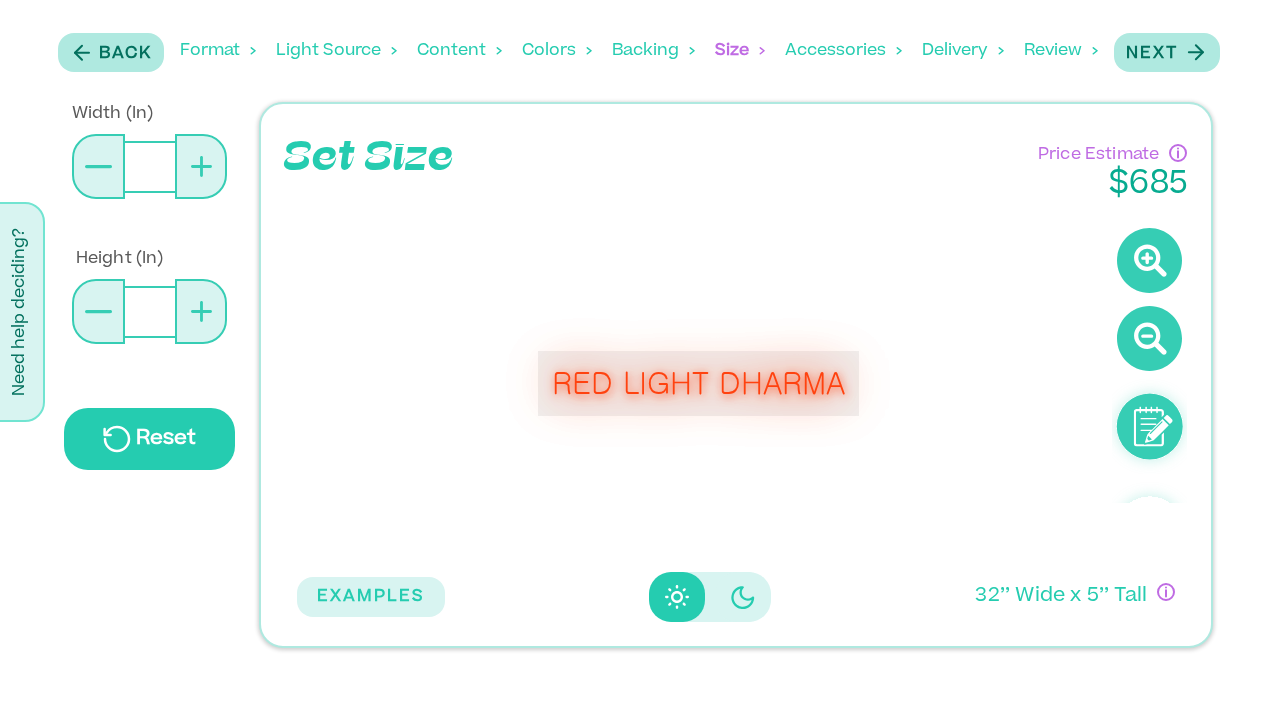click 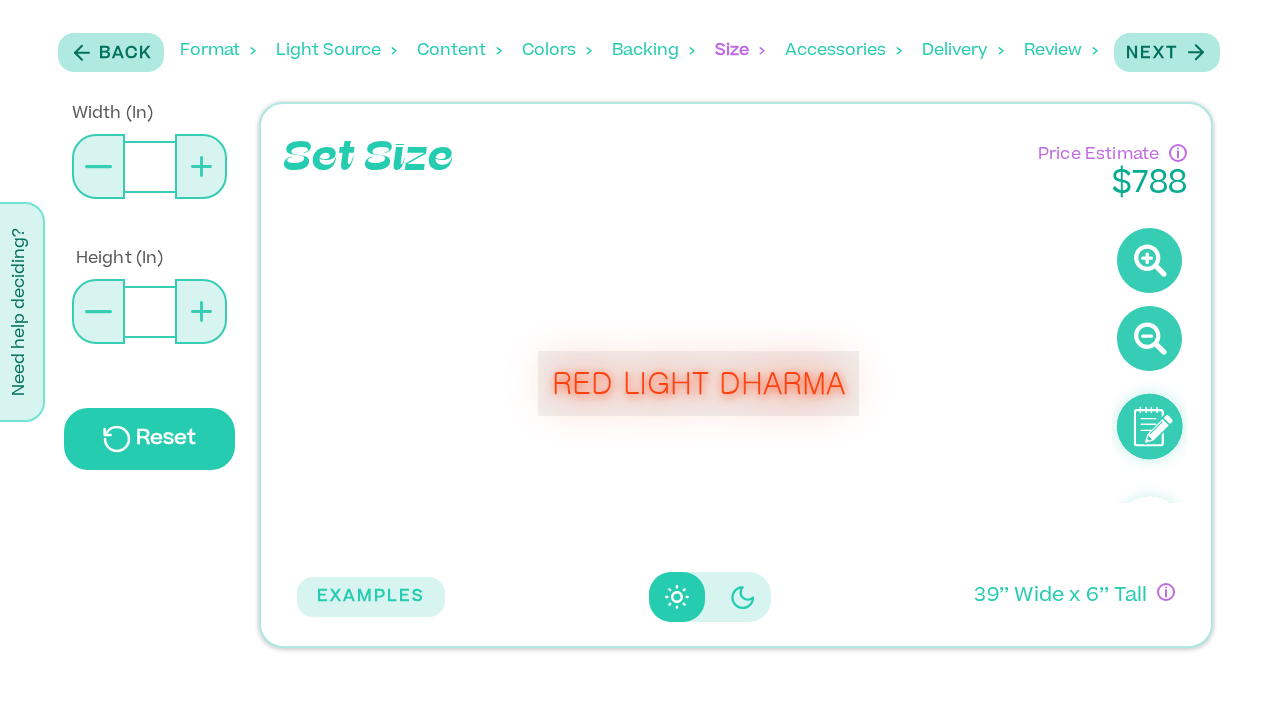 click 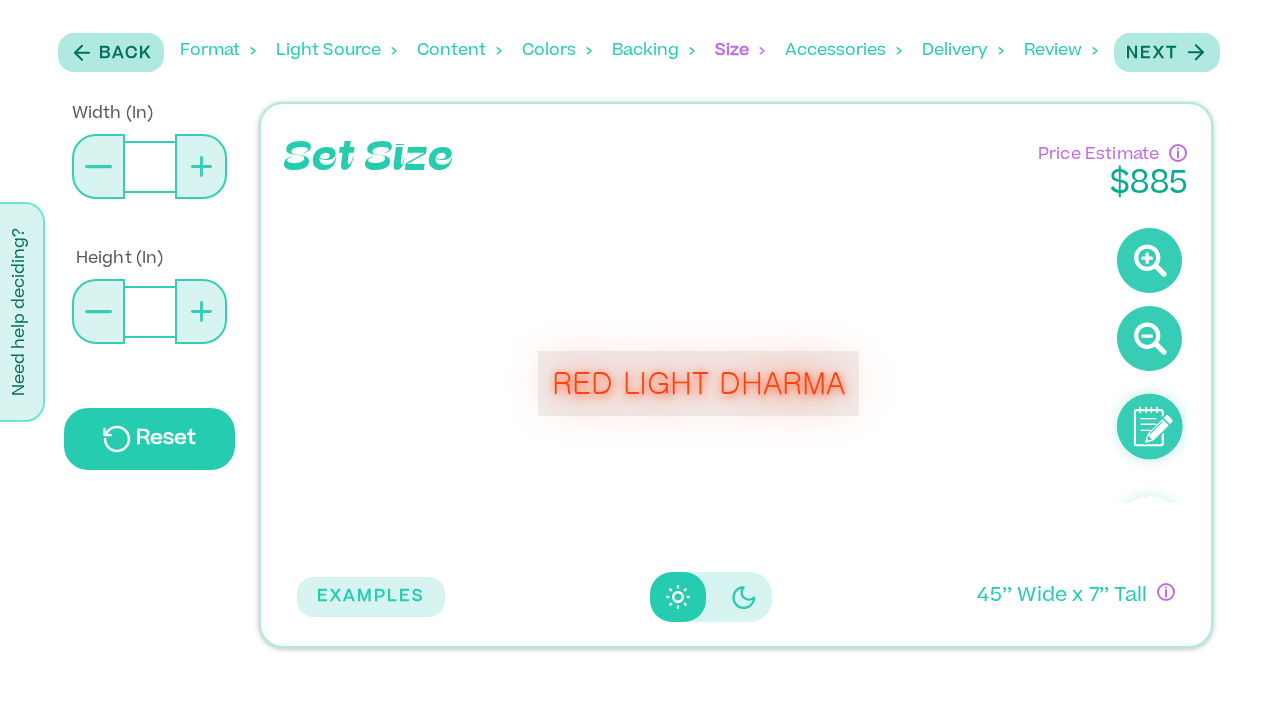 click 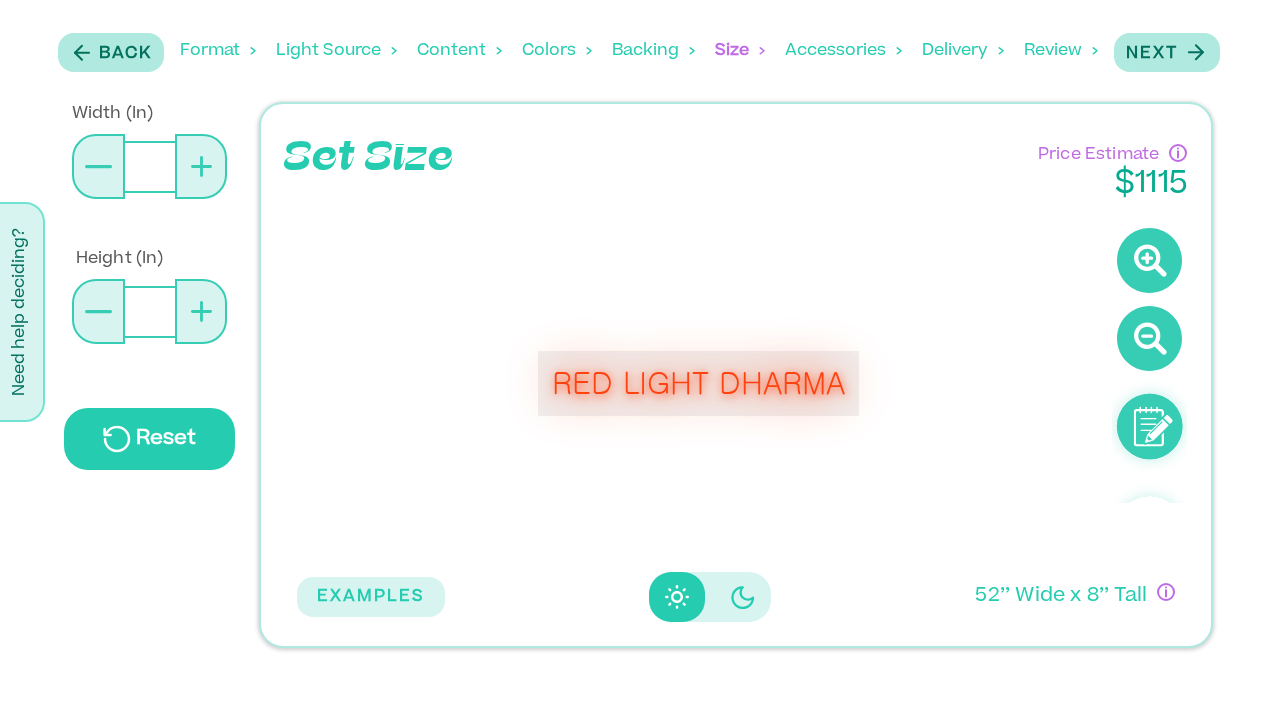 click 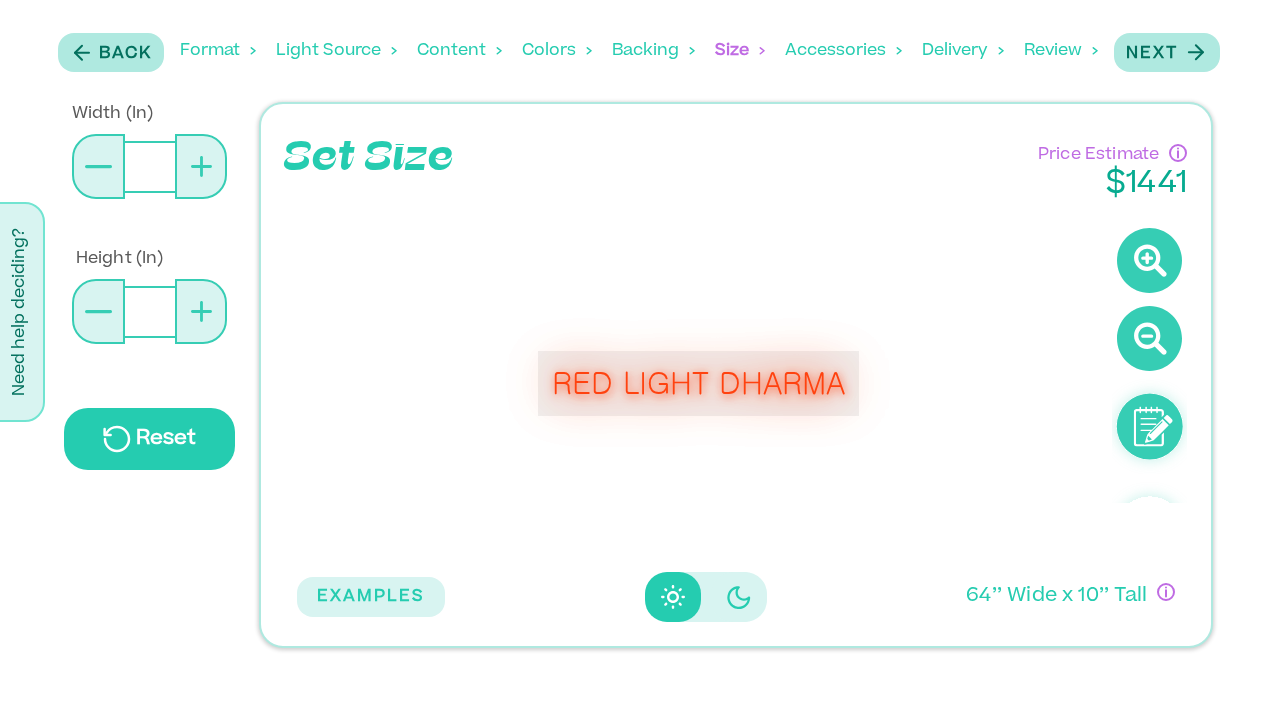 click 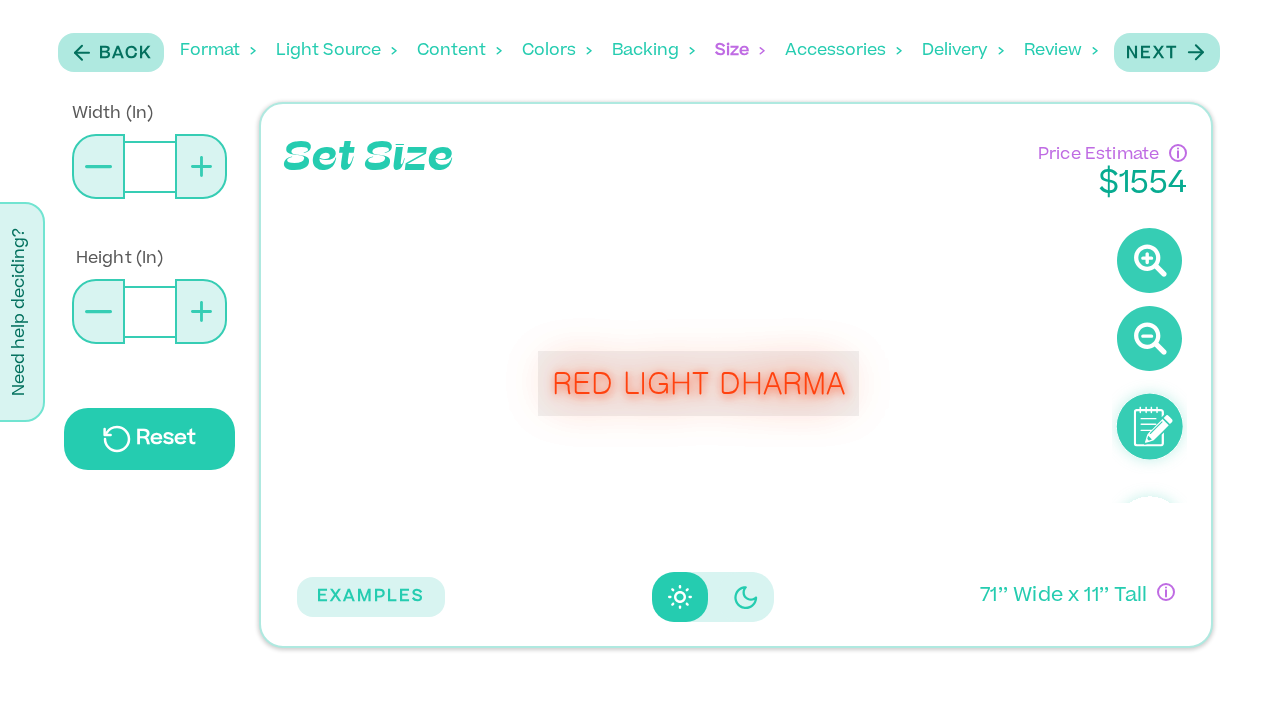 click 